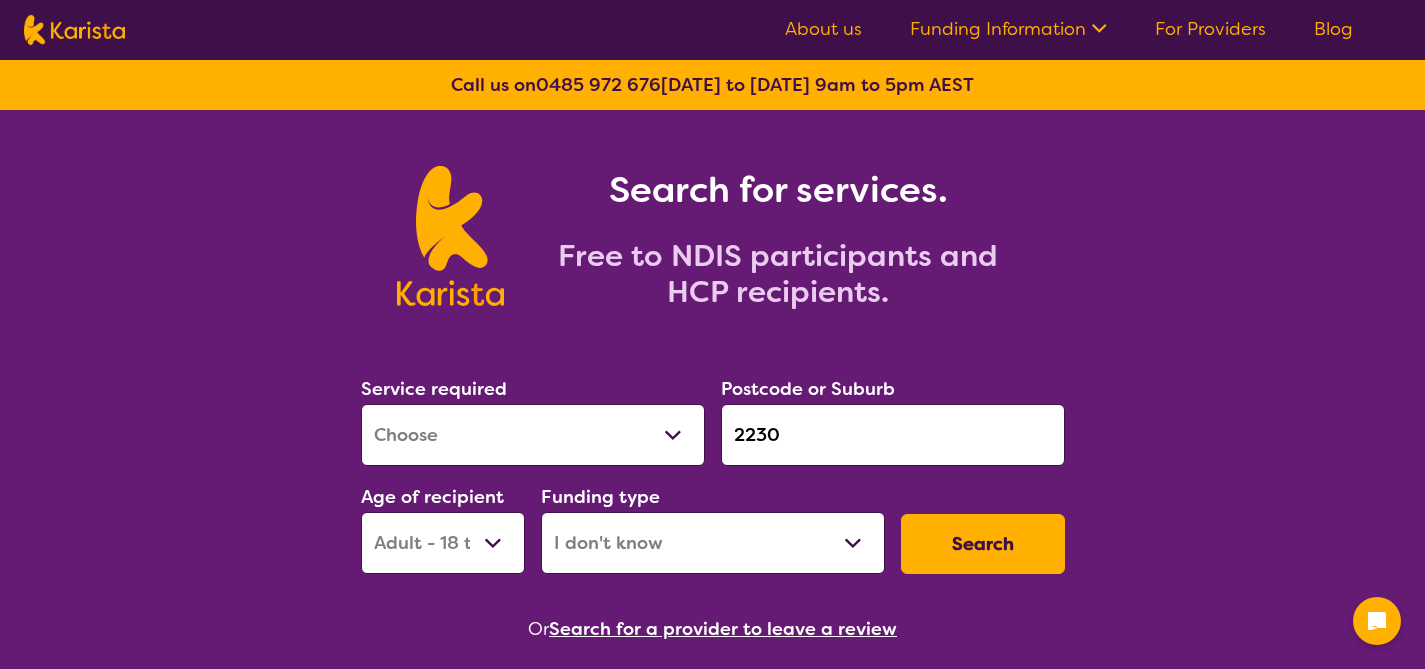 select on "AD" 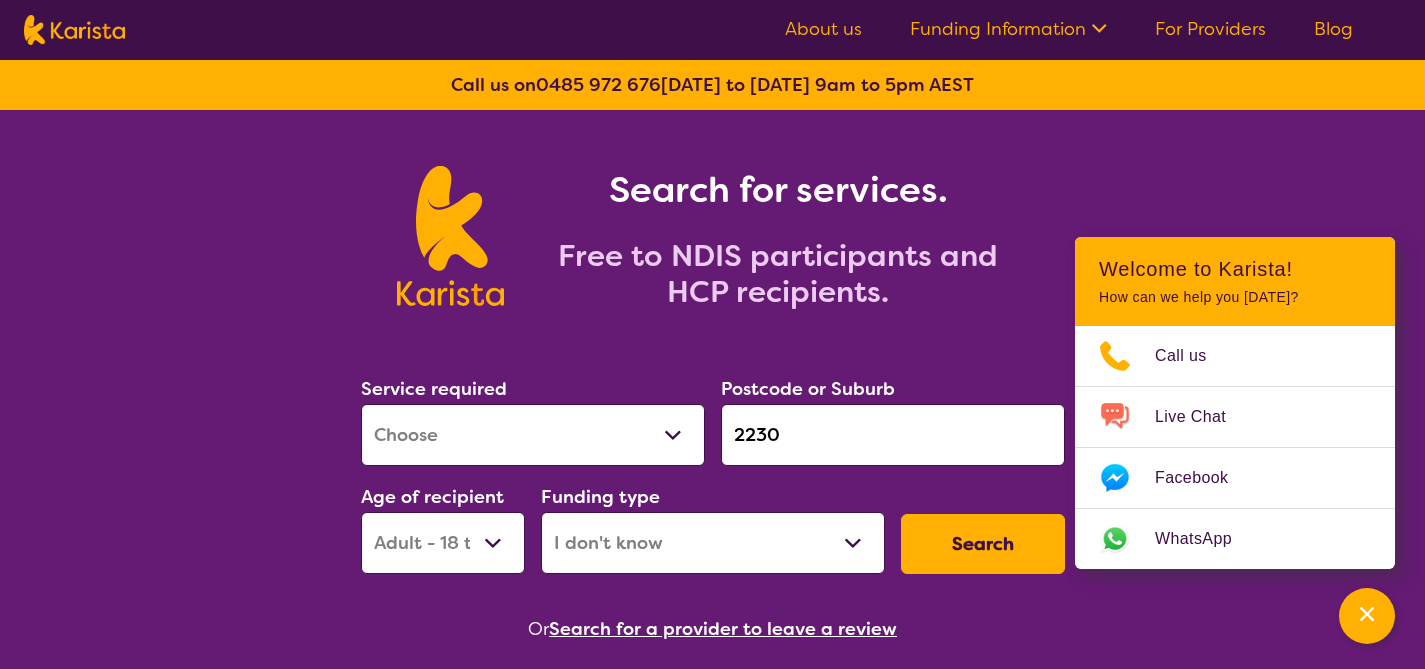 click on "Allied Health Assistant Assessment (ADHD or Autism) Behaviour support Counselling Dietitian Domestic and home help Employment Support Exercise physiology Home Care Package Provider Key Worker NDIS Plan management NDIS Support Coordination Nursing services Occupational therapy Personal care Physiotherapy Podiatry Psychology Psychosocial Recovery Coach Respite Speech therapy Support worker Supported accommodation" at bounding box center (533, 435) 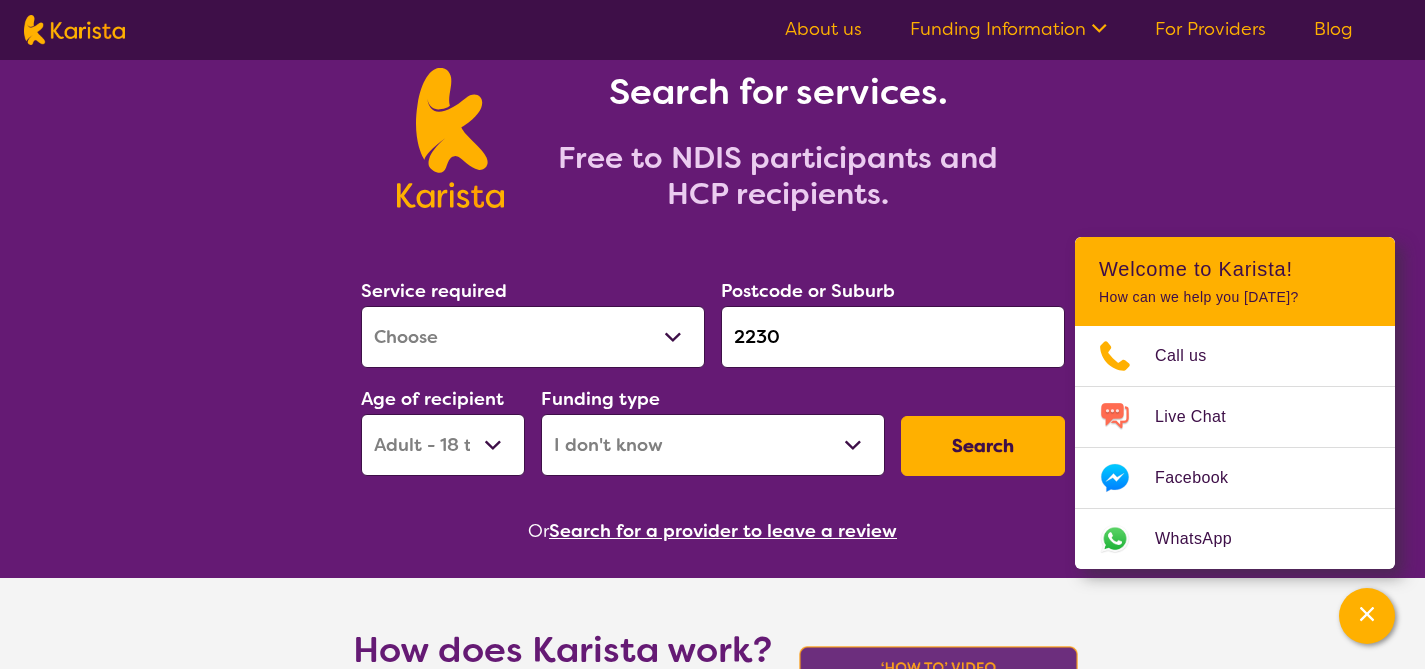 scroll, scrollTop: 119, scrollLeft: 0, axis: vertical 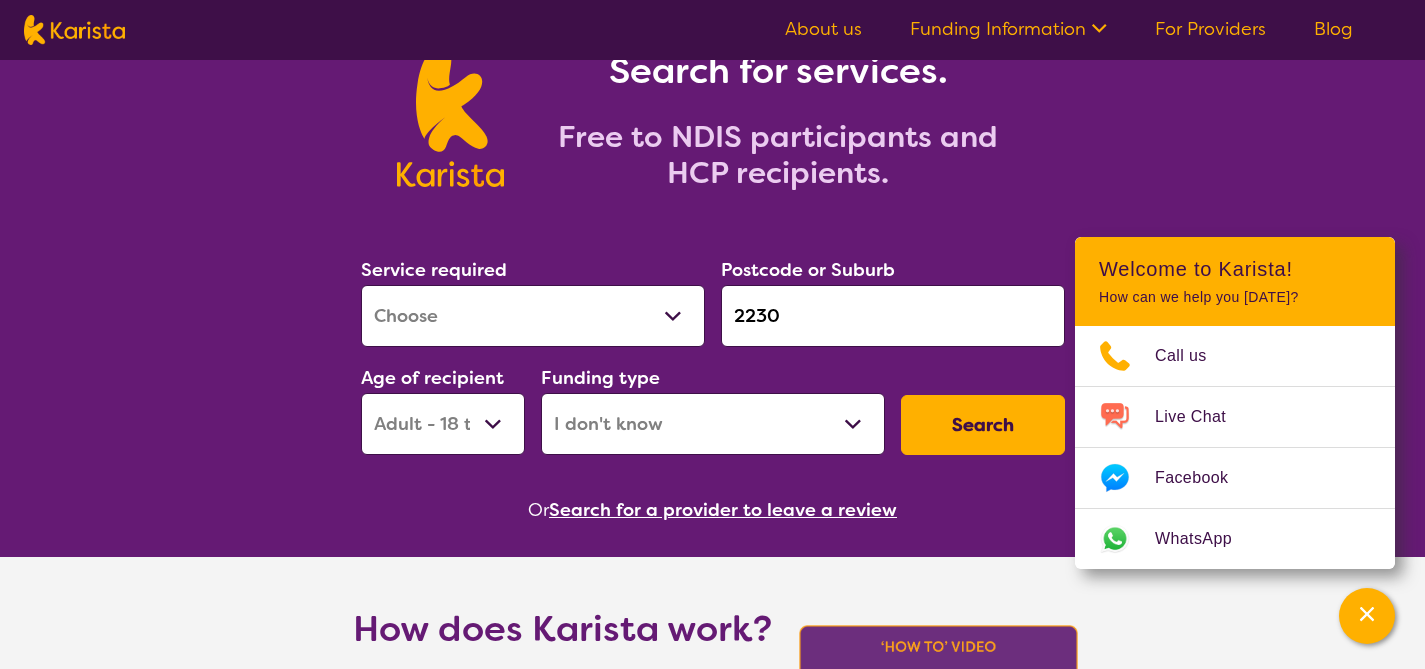 click on "Home Care Package (HCP) National Disability Insurance Scheme (NDIS) I don't know" at bounding box center (713, 424) 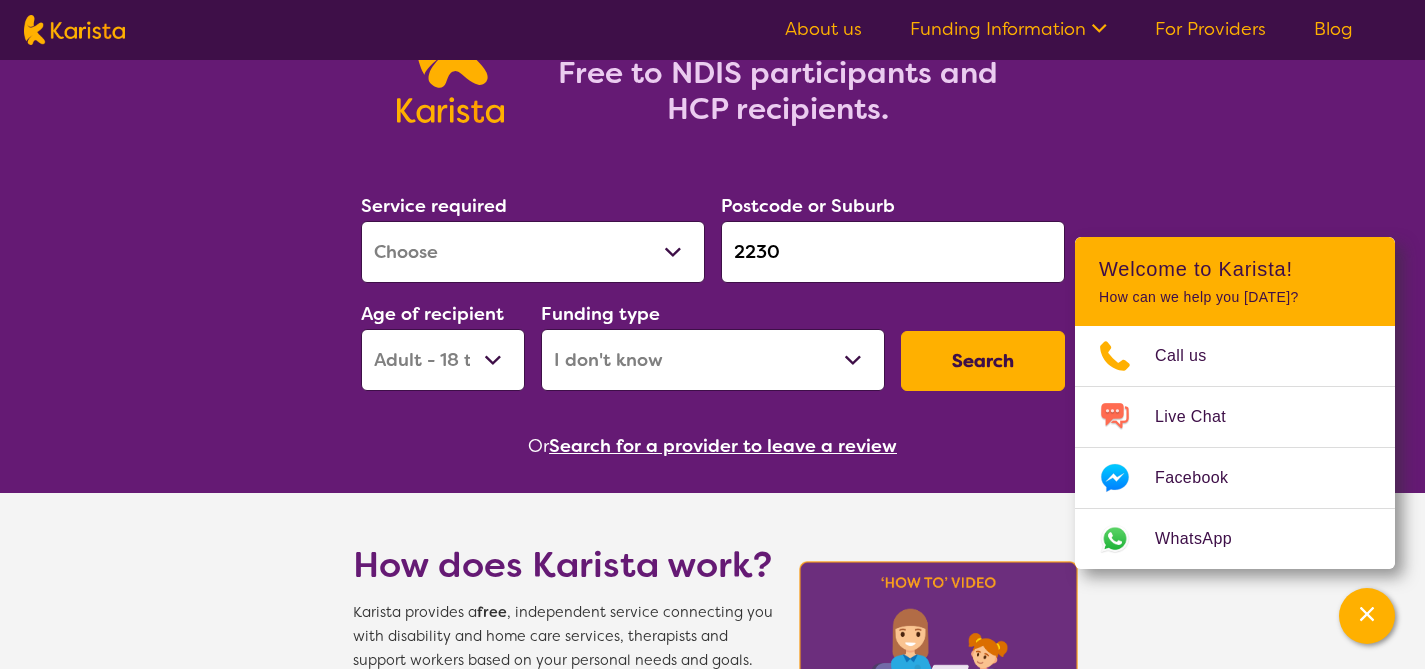 scroll, scrollTop: 186, scrollLeft: 0, axis: vertical 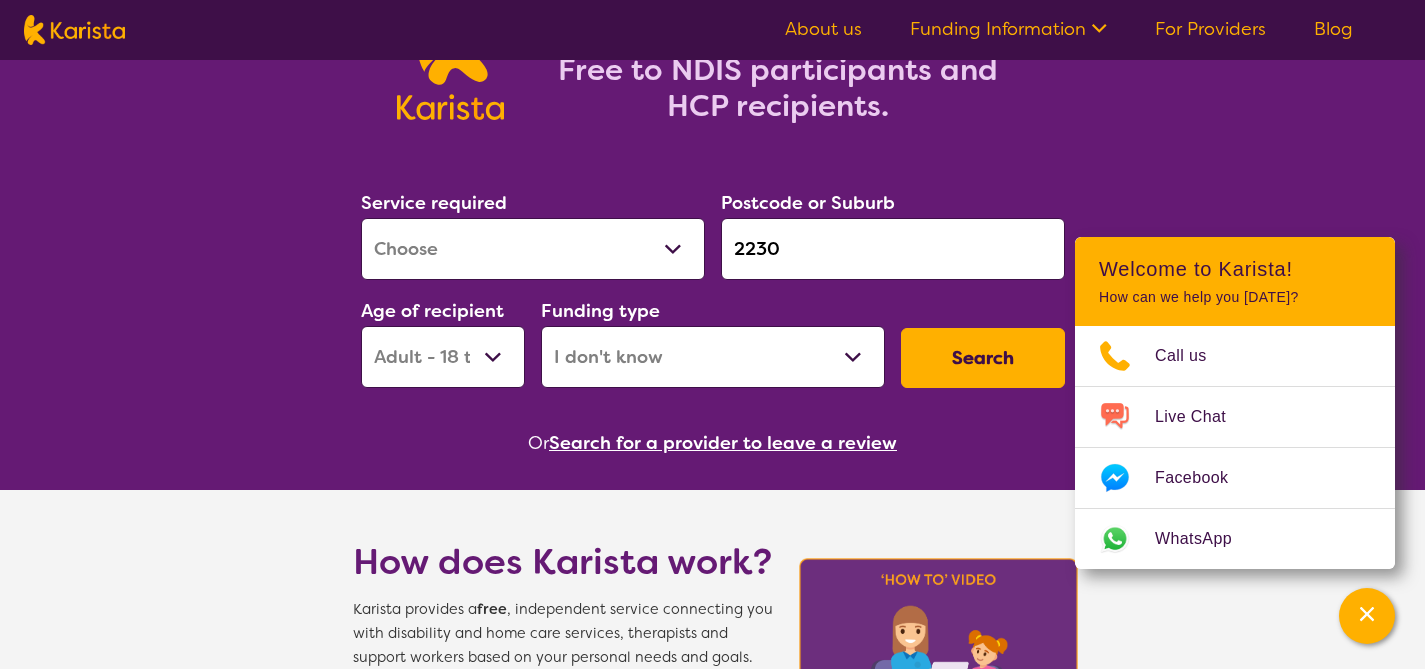 click on "Search for a provider to leave a review" at bounding box center (723, 443) 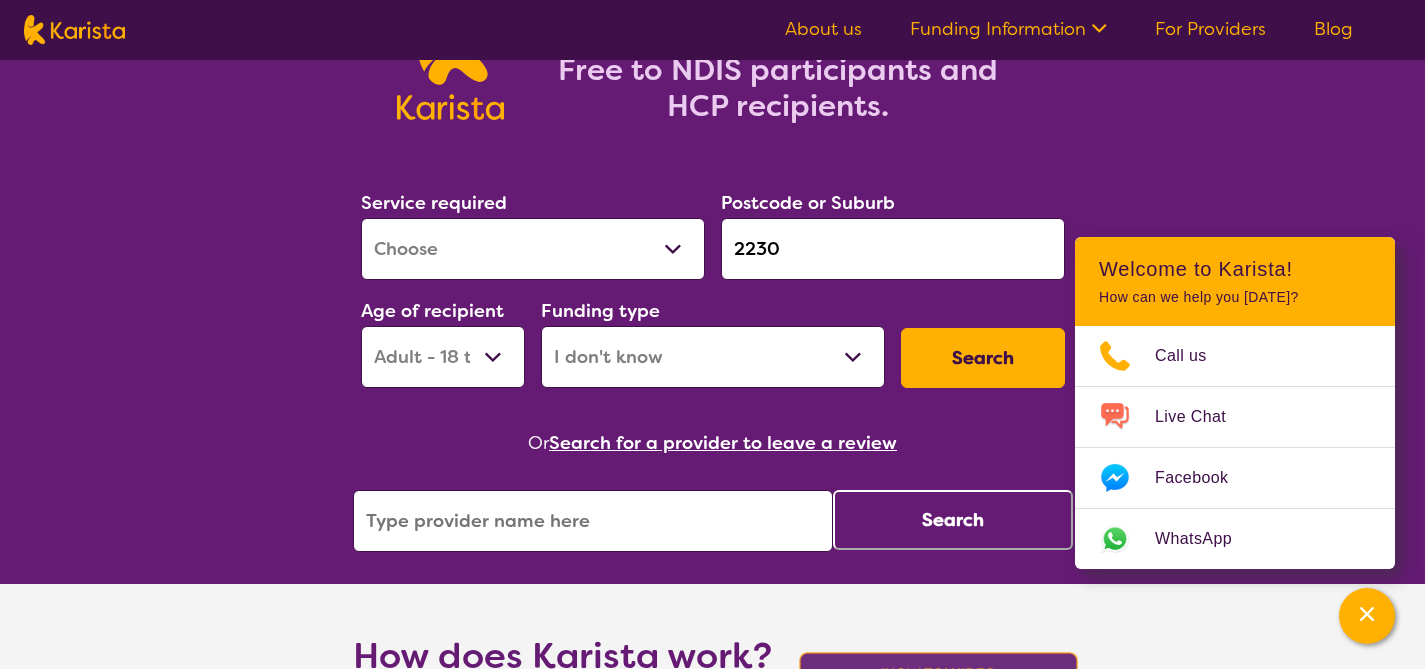 click on "Search for a provider to leave a review" at bounding box center (723, 443) 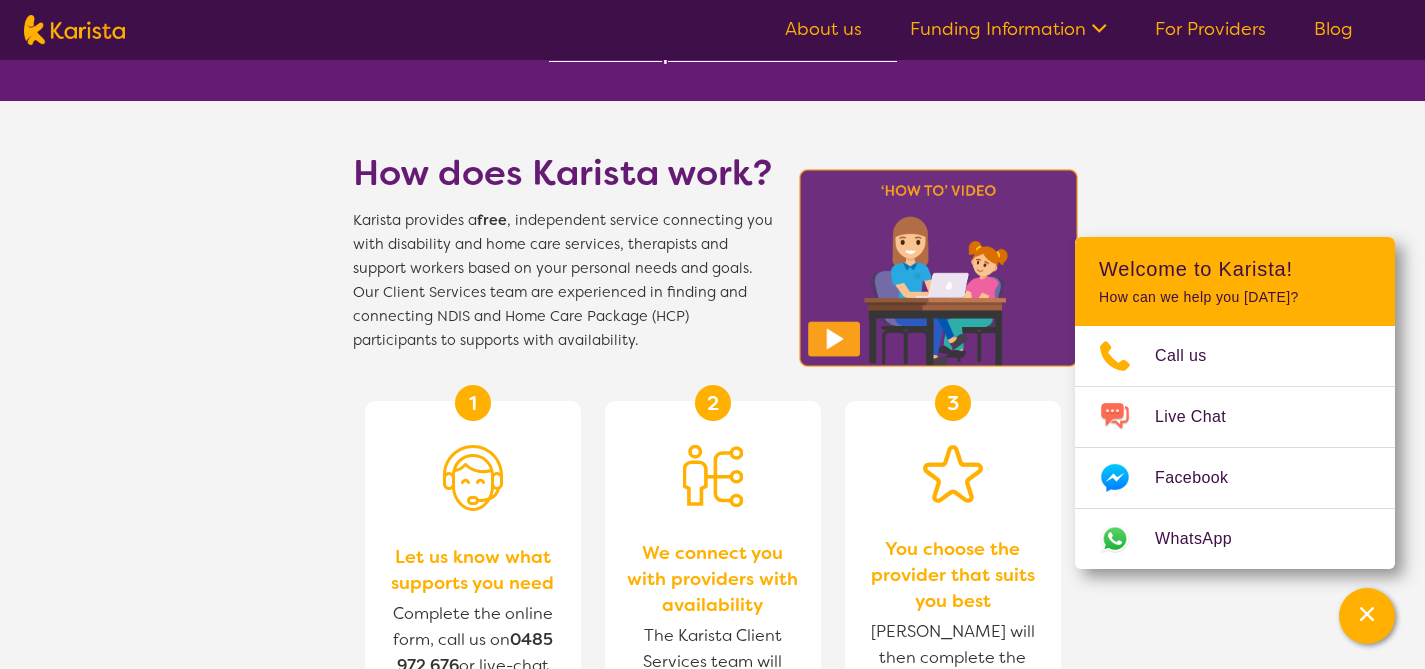 scroll, scrollTop: 0, scrollLeft: 0, axis: both 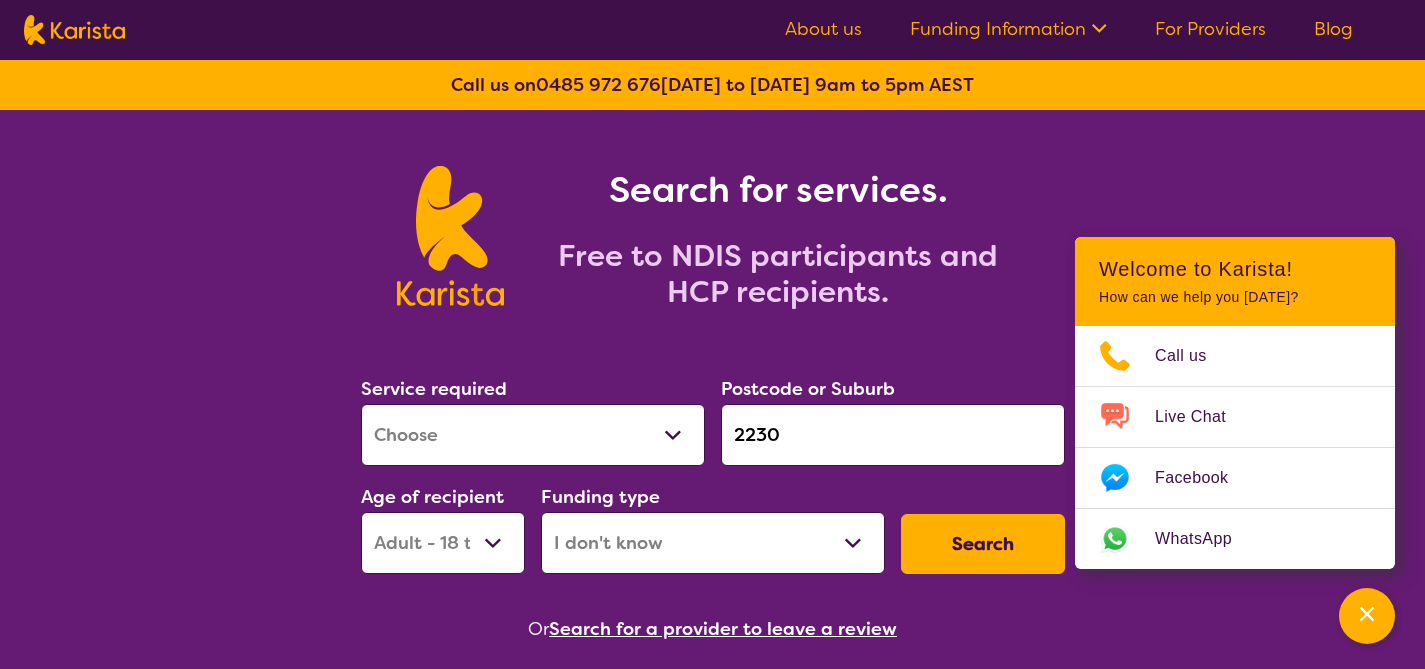 click 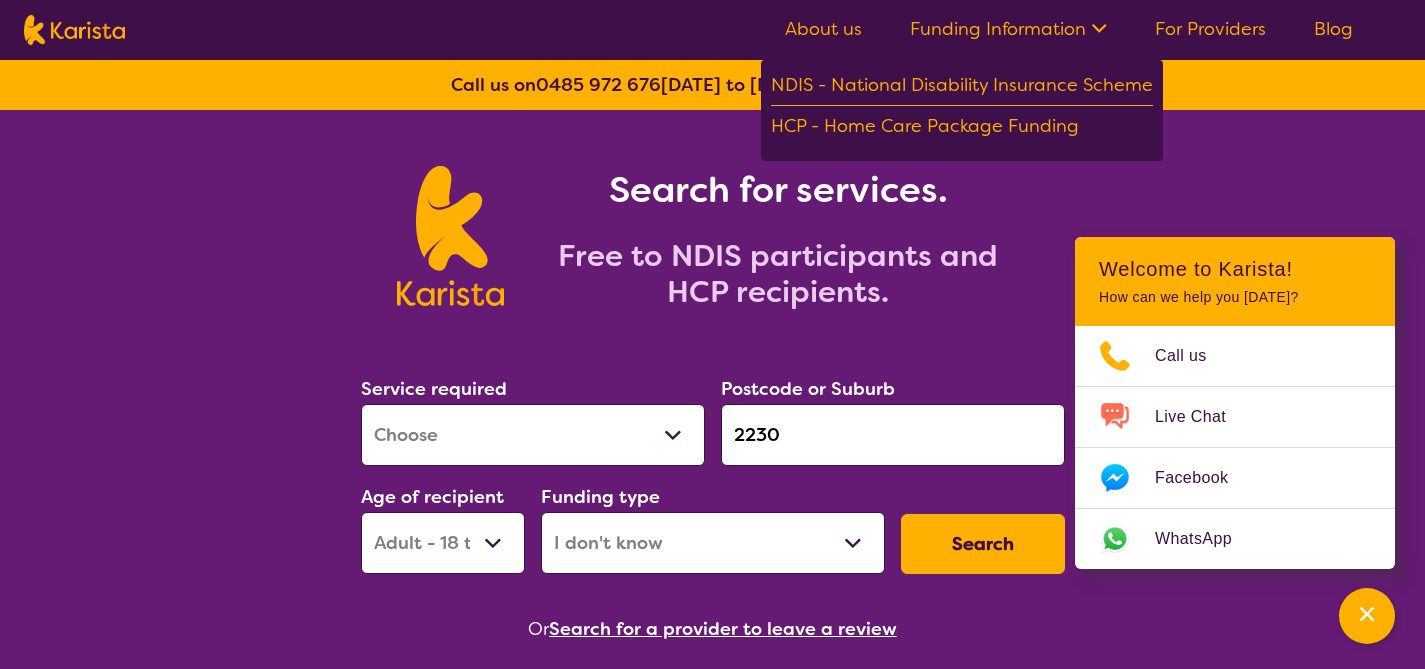 click 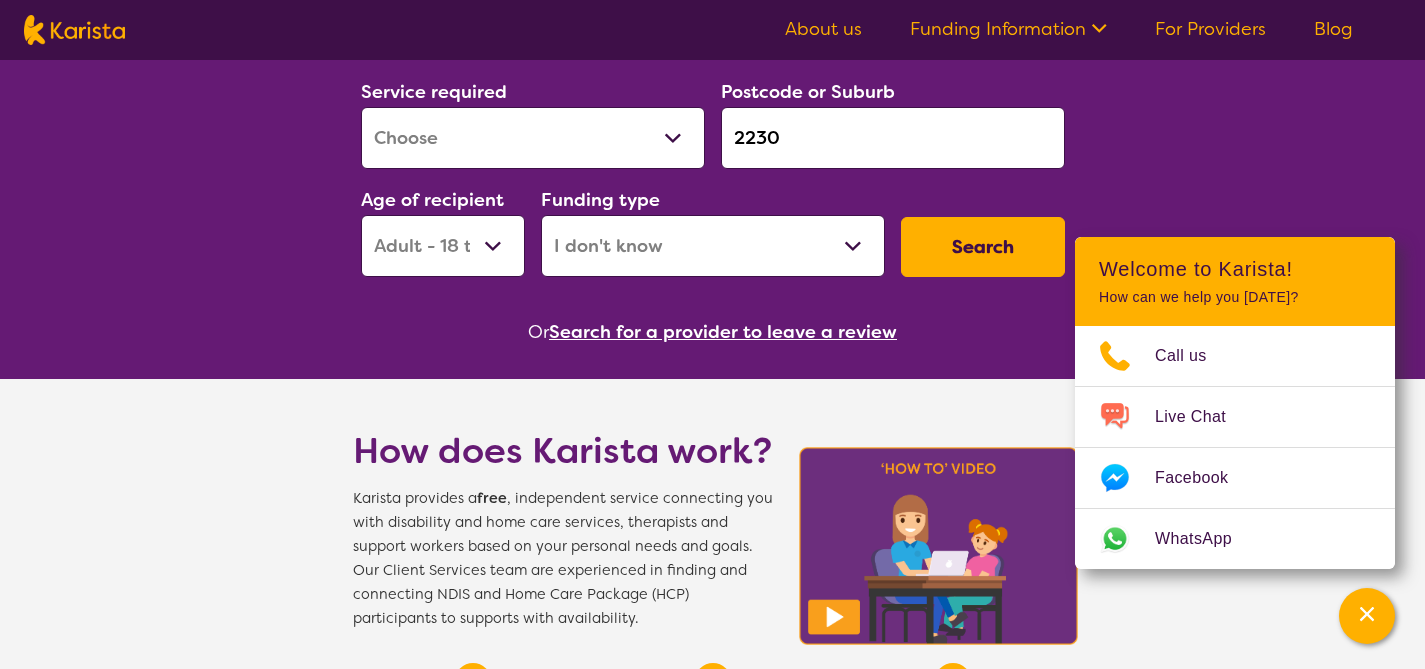 scroll, scrollTop: 0, scrollLeft: 0, axis: both 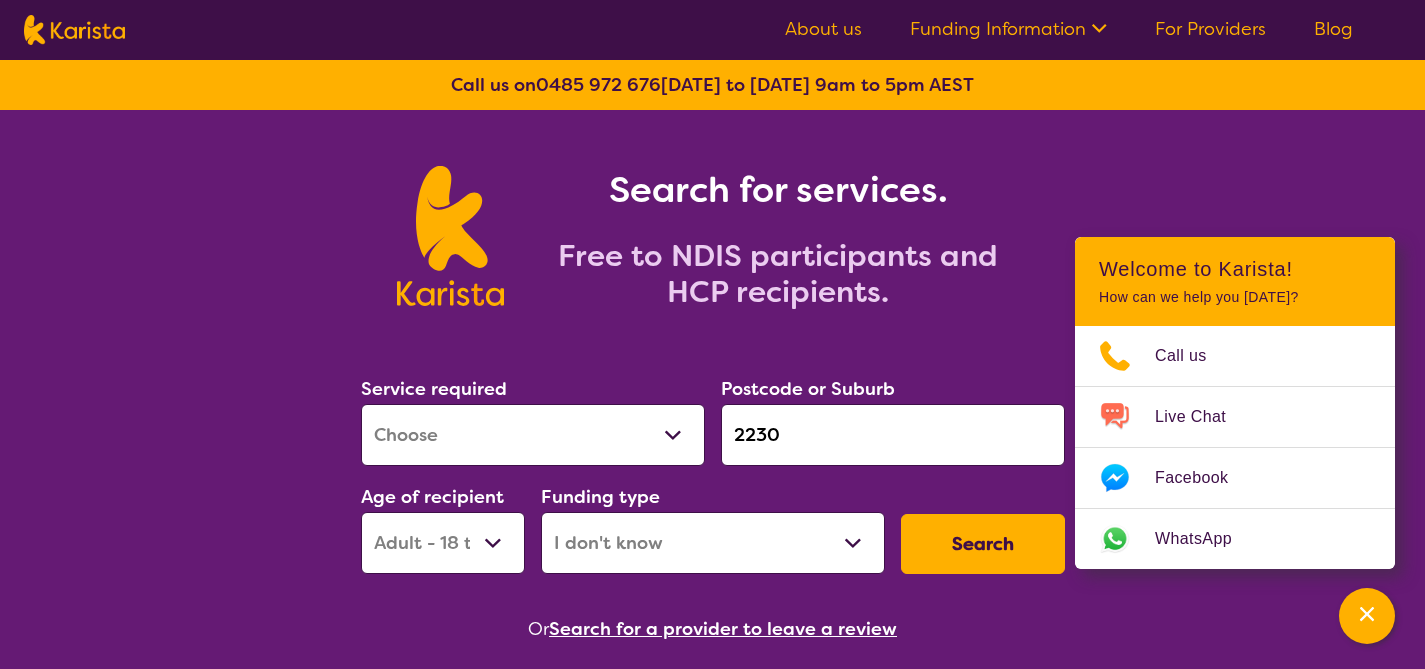 click on "For Providers" at bounding box center [1210, 29] 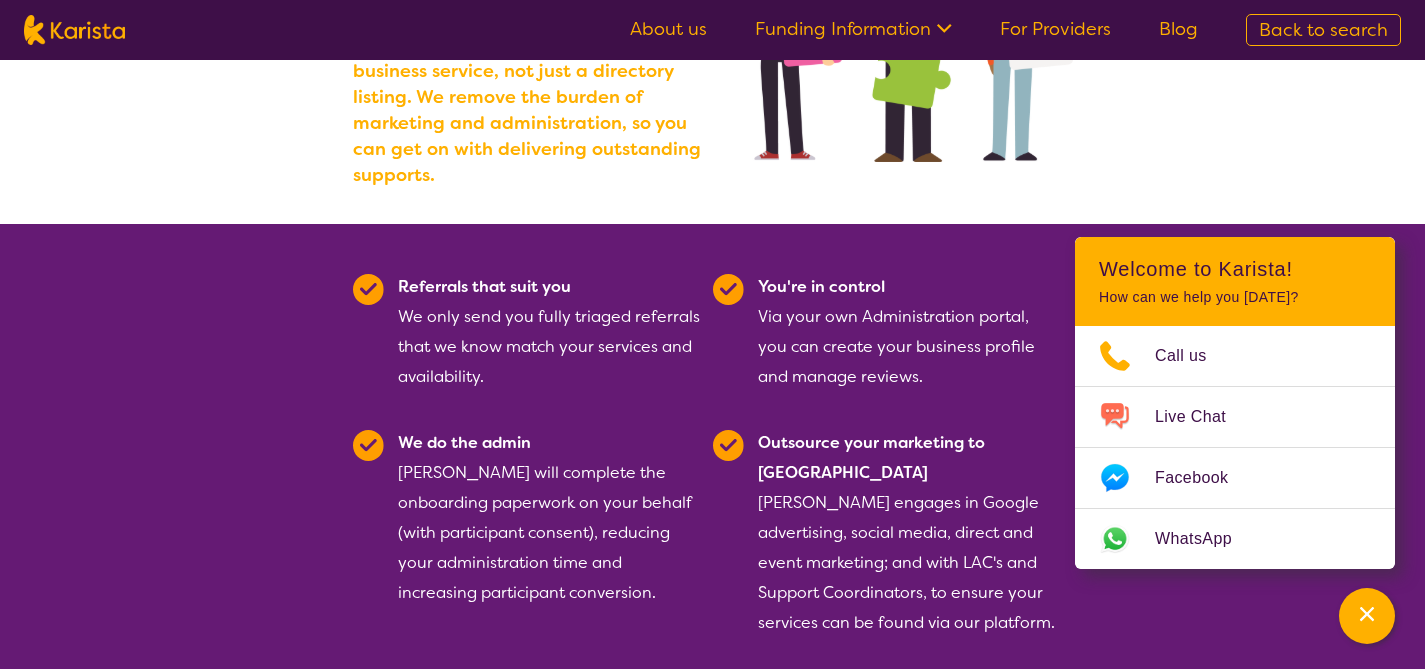 scroll, scrollTop: 0, scrollLeft: 0, axis: both 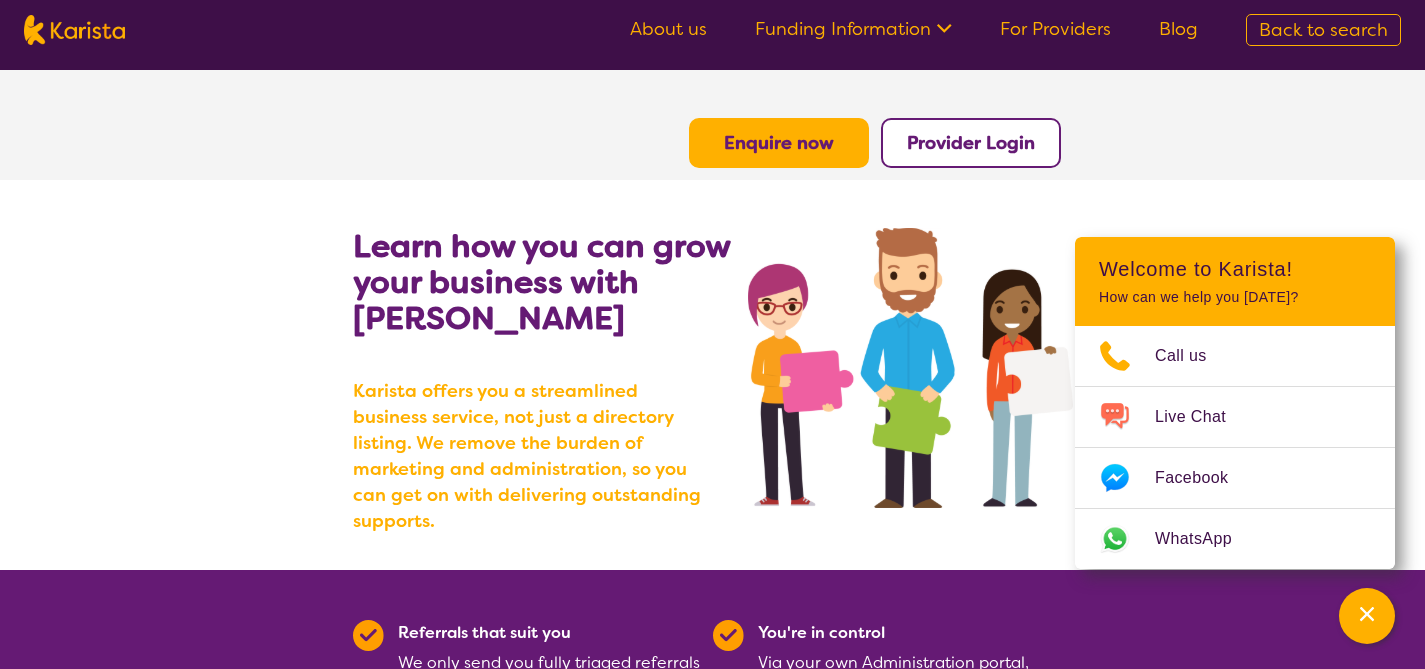 click on "Enquire now" at bounding box center [779, 143] 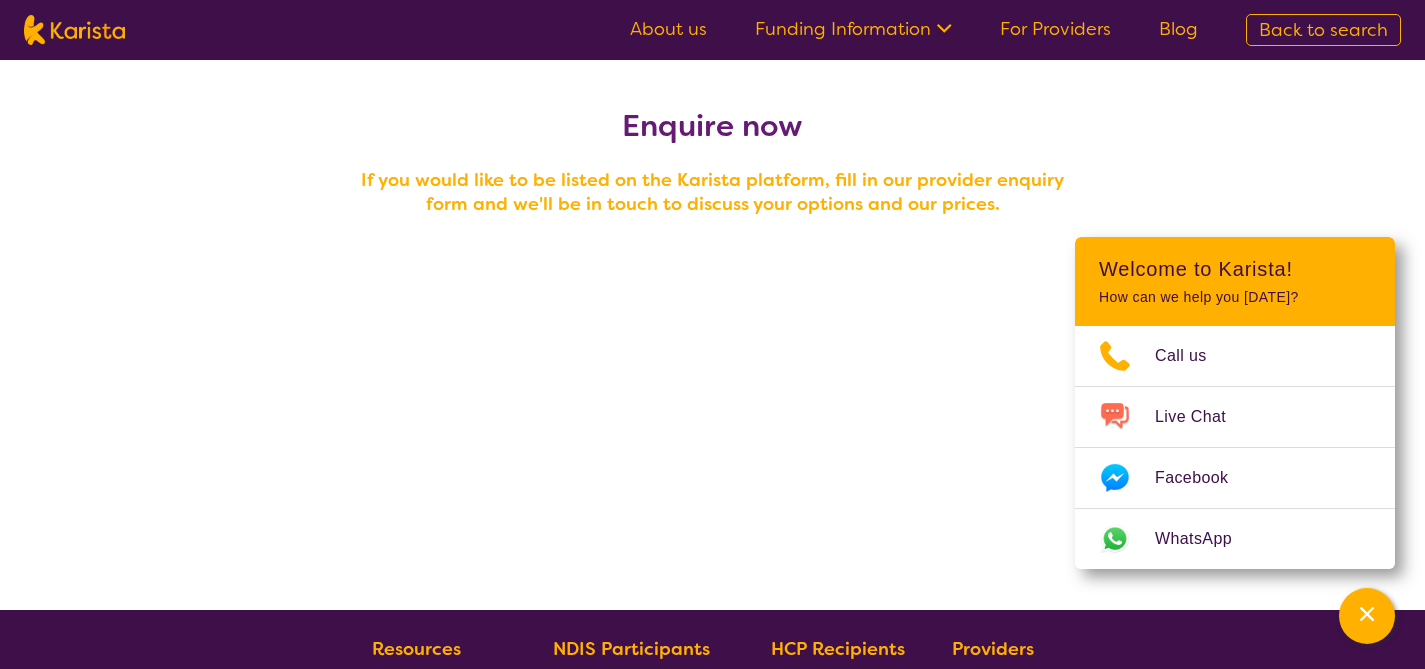 scroll, scrollTop: 138, scrollLeft: 0, axis: vertical 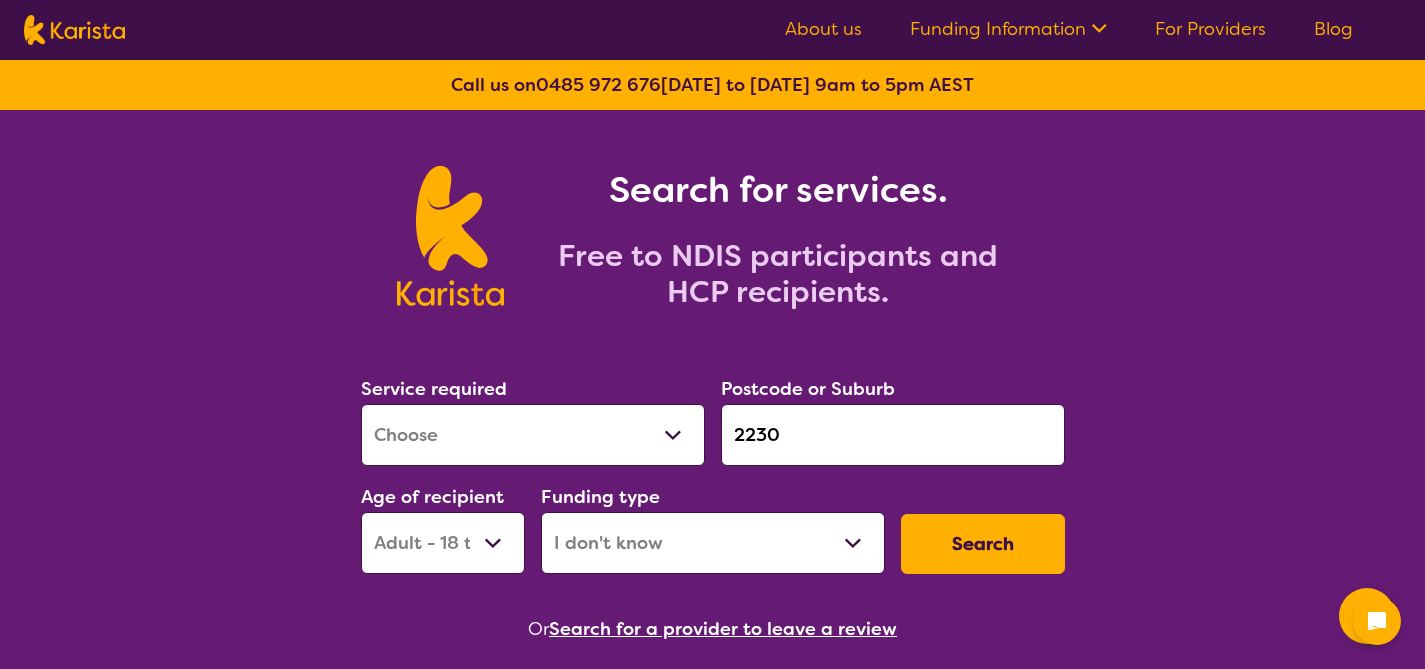 select on "AD" 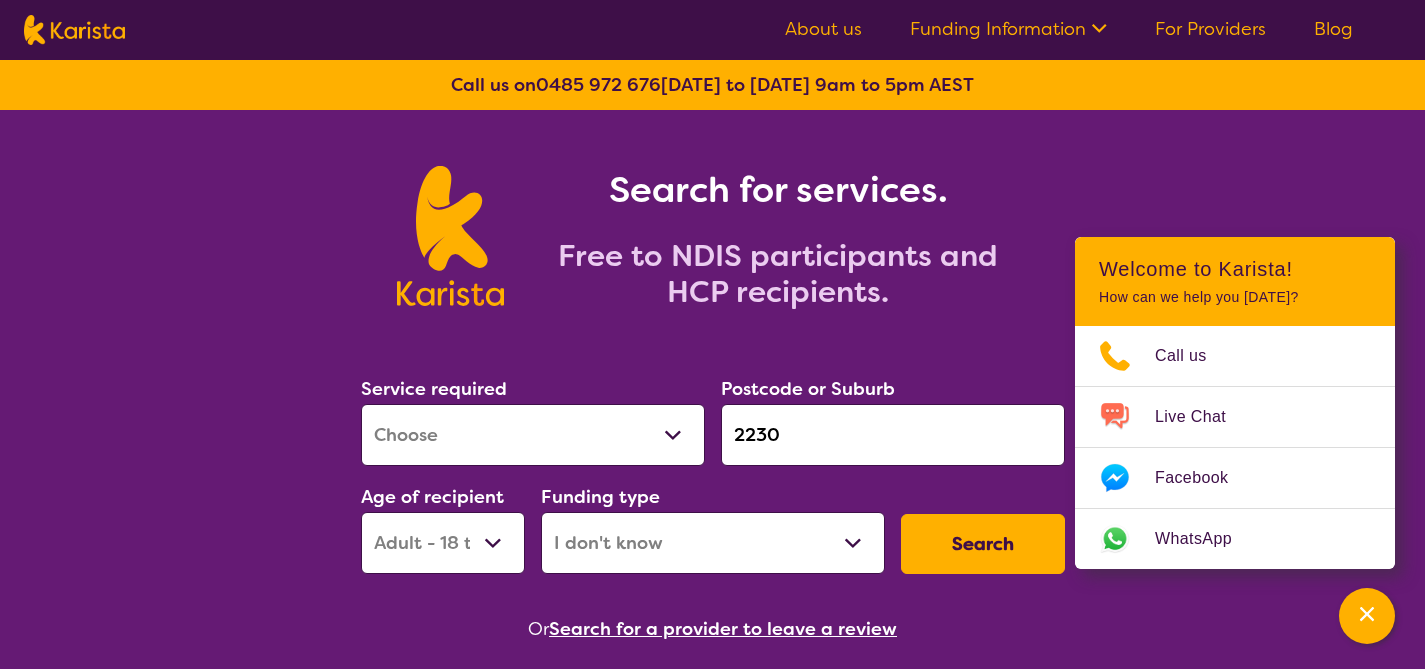 click on "About us" at bounding box center [823, 29] 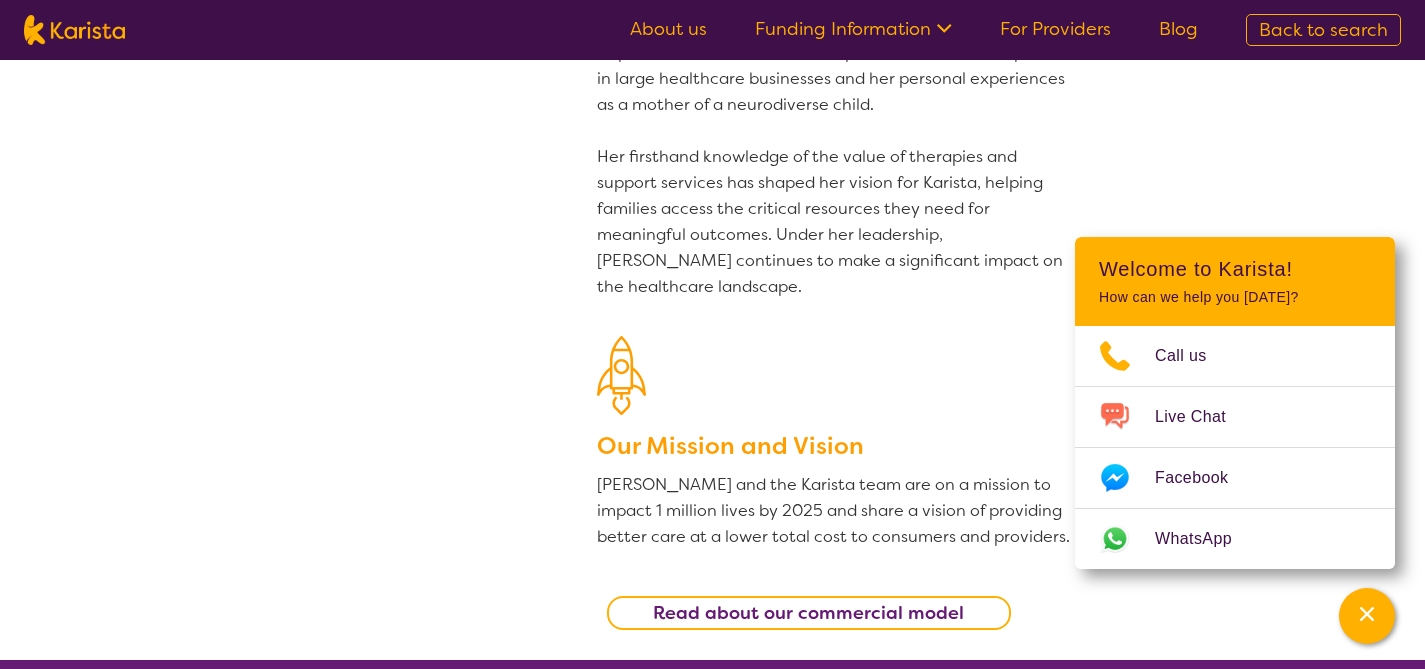 scroll, scrollTop: 0, scrollLeft: 0, axis: both 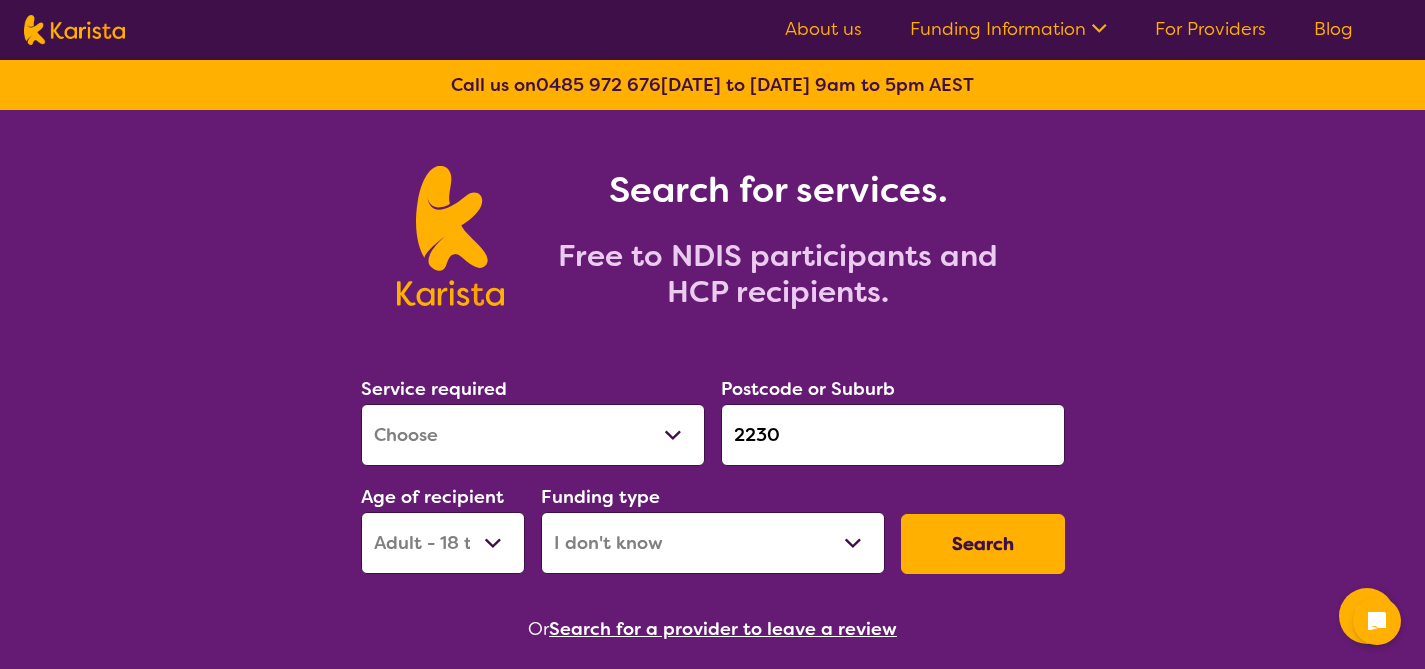 select on "AD" 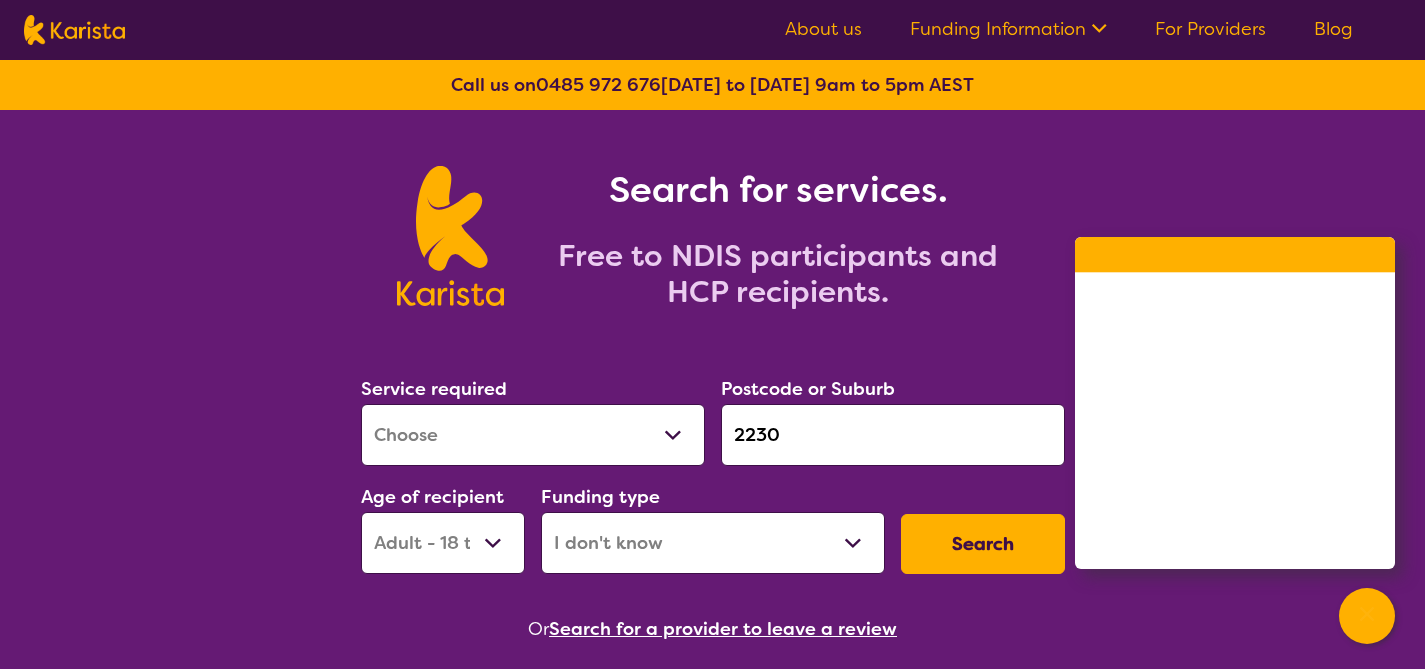 click on "Search" at bounding box center [983, 544] 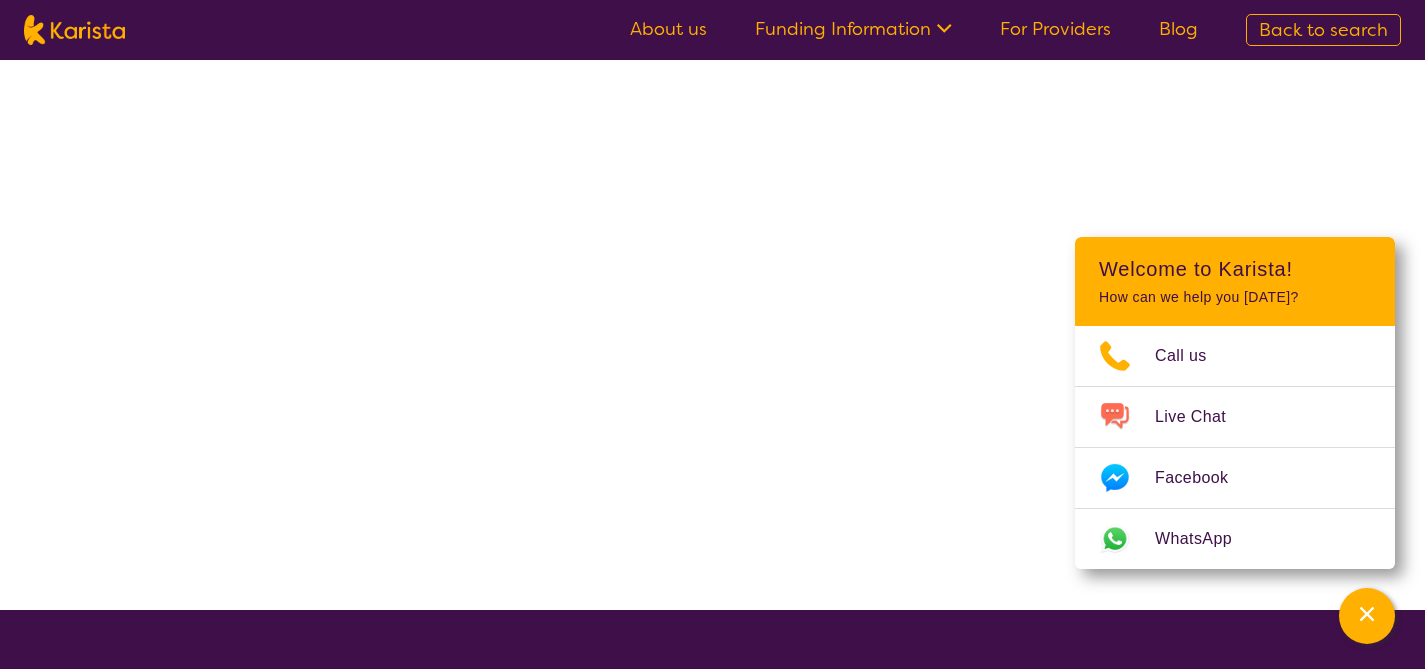 select on "AD" 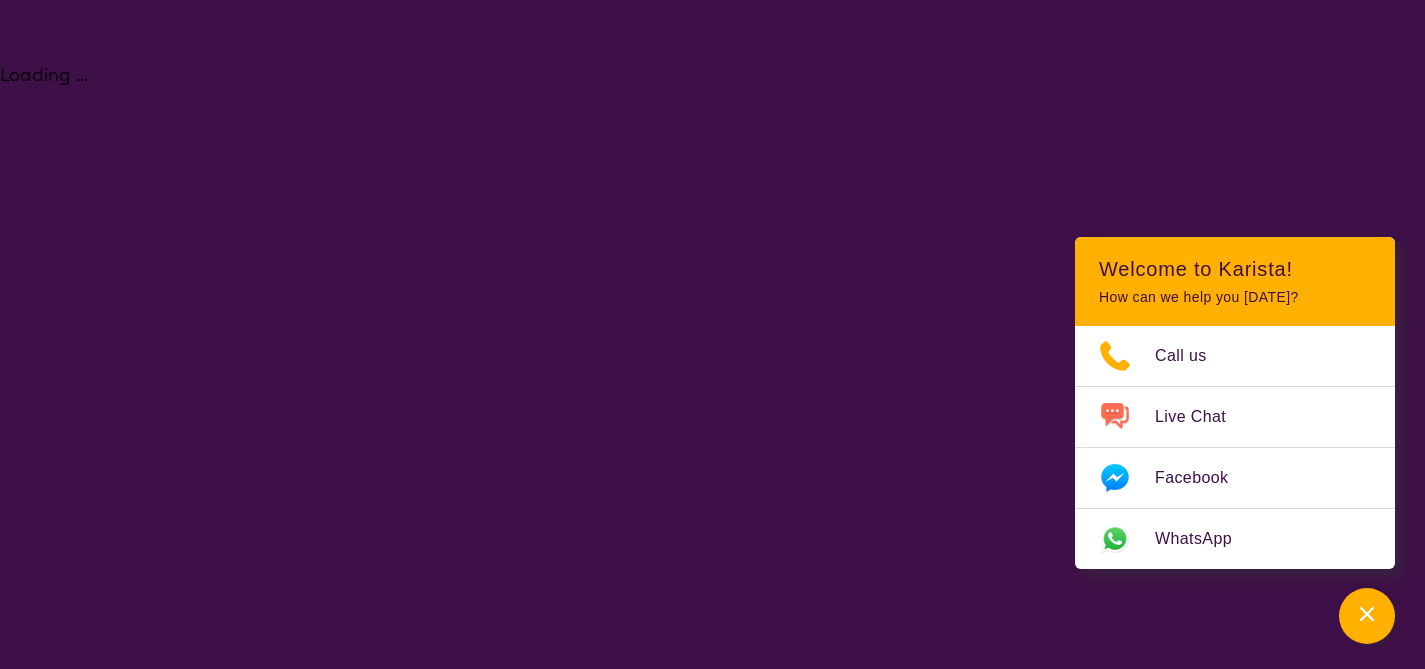 select on "NDIS Support Coordination" 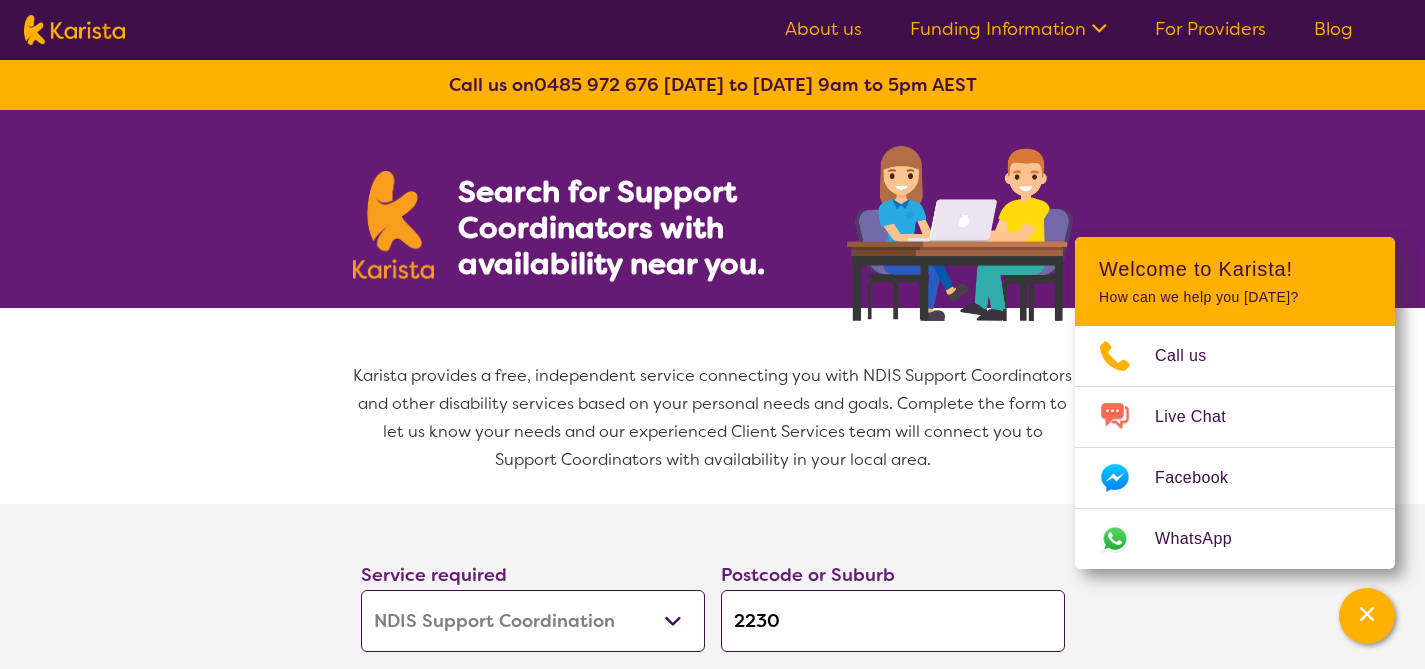 scroll, scrollTop: 364, scrollLeft: 0, axis: vertical 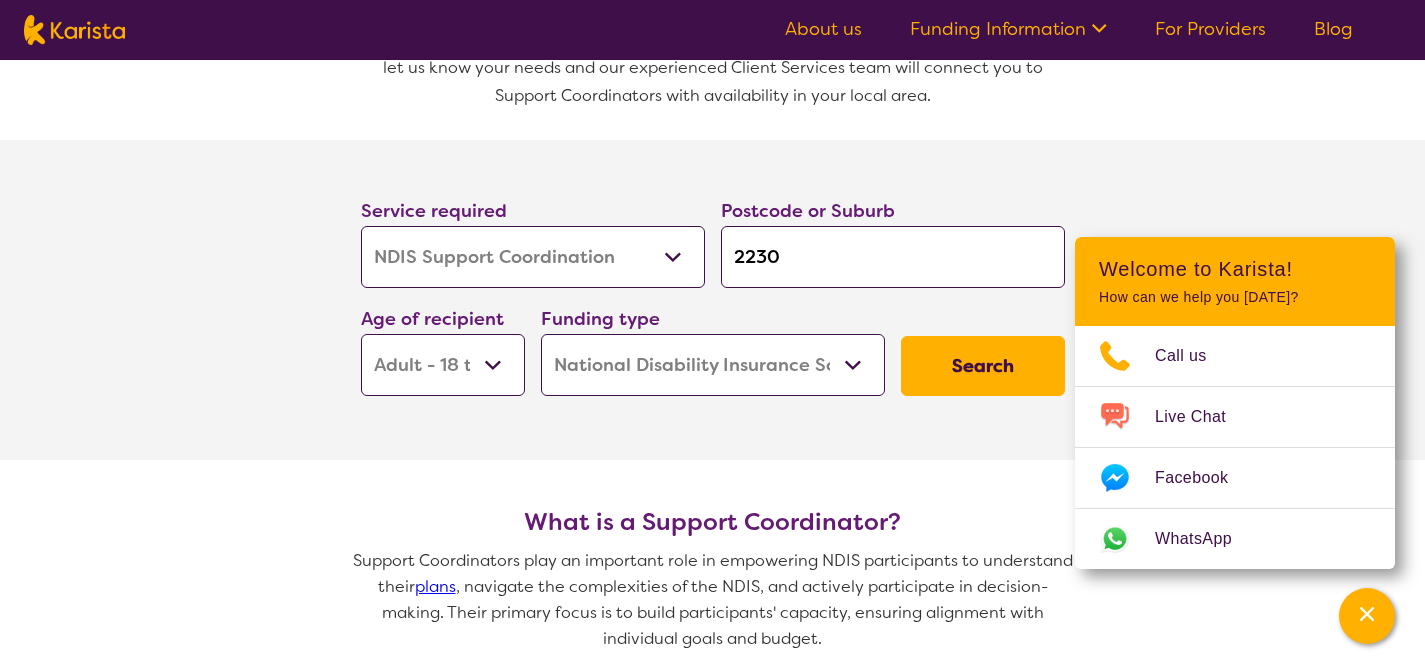 click on "Allied Health Assistant Assessment (ADHD or Autism) Behaviour support Counselling Dietitian Domestic and home help Employment Support Exercise physiology Home Care Package Provider Key Worker NDIS Plan management NDIS Support Coordination Nursing services Occupational therapy Personal care Physiotherapy Podiatry Psychology Psychosocial Recovery Coach Respite Speech therapy Support worker Supported accommodation" at bounding box center [533, 257] 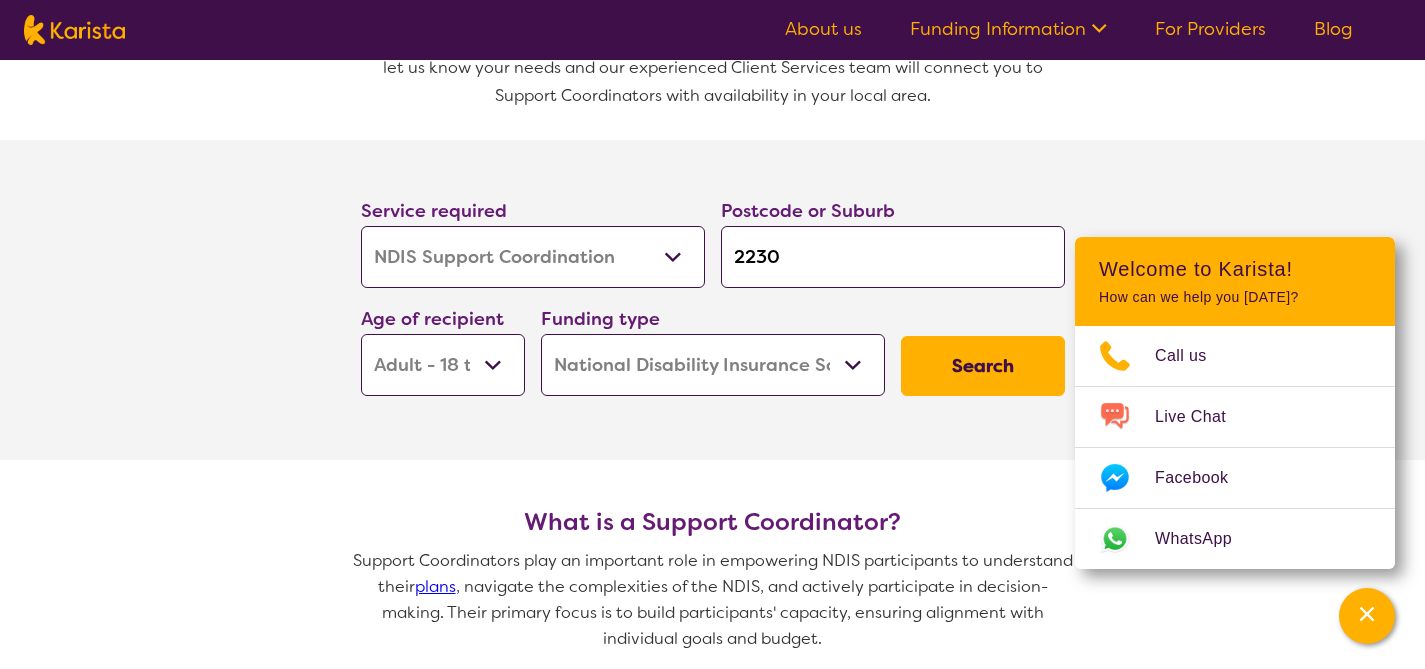 select on "Personal care" 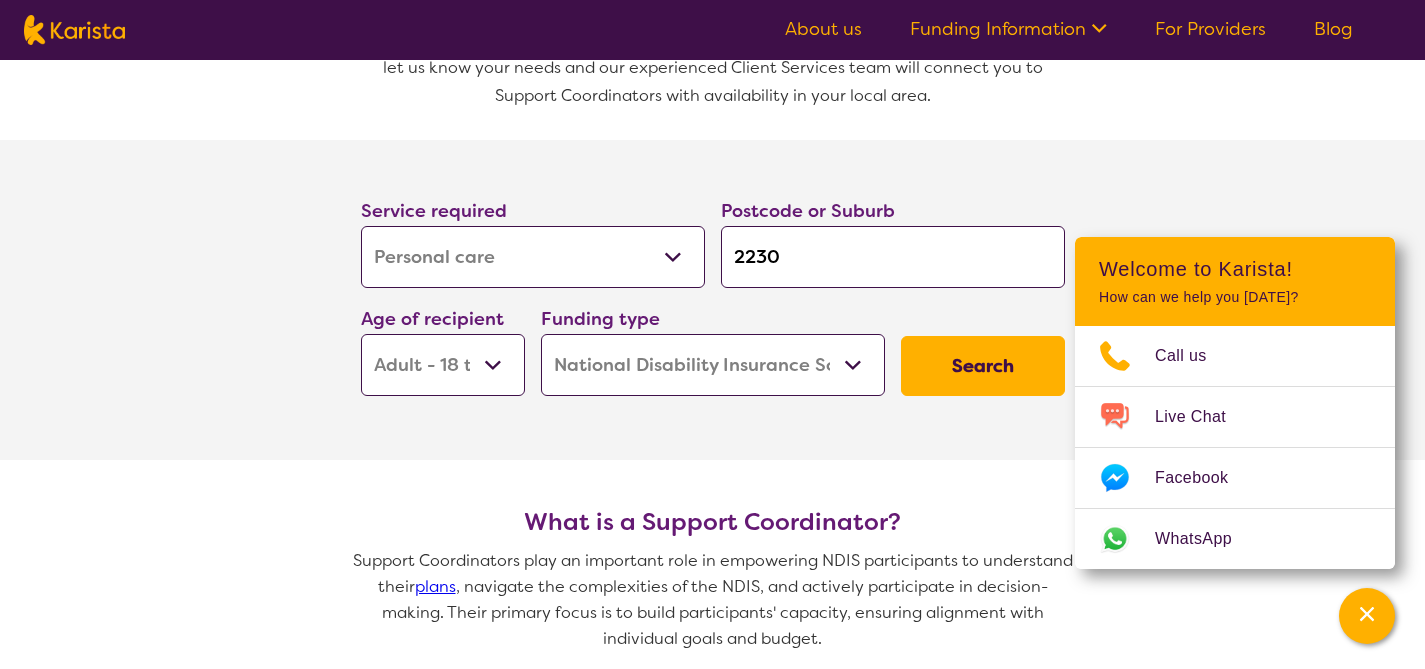 select on "Personal care" 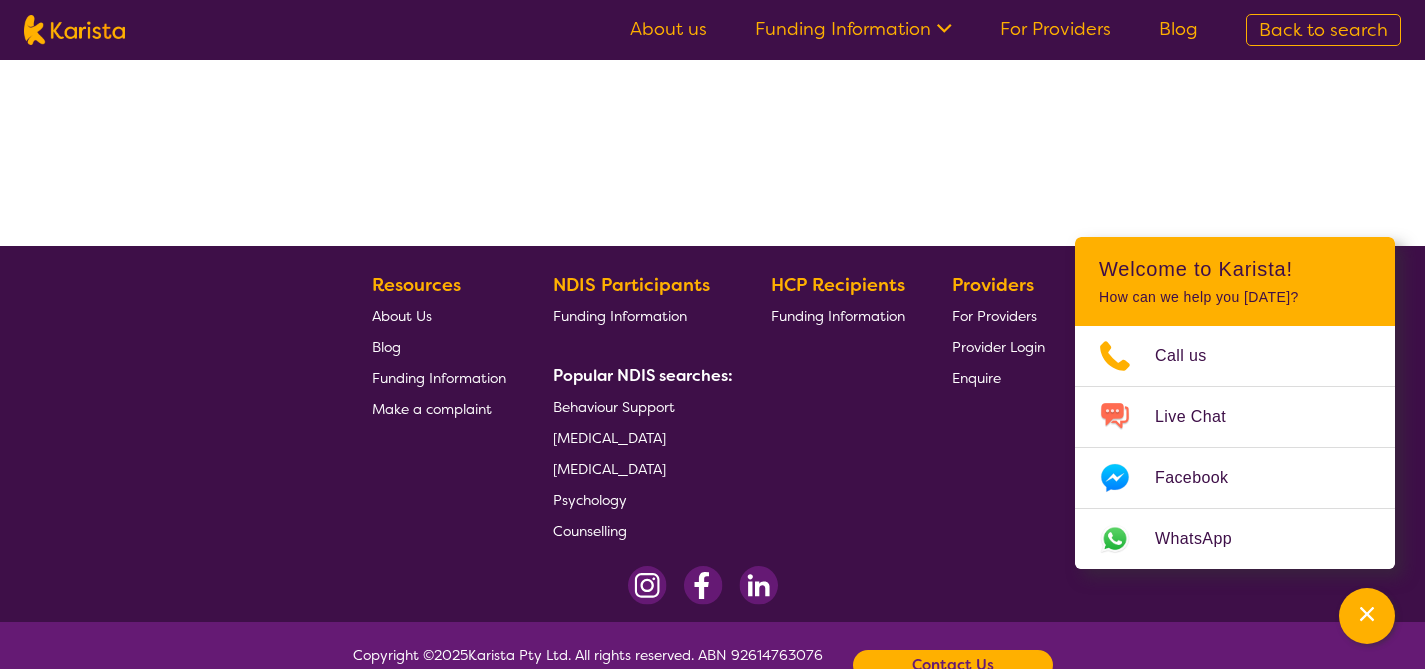 scroll, scrollTop: 0, scrollLeft: 0, axis: both 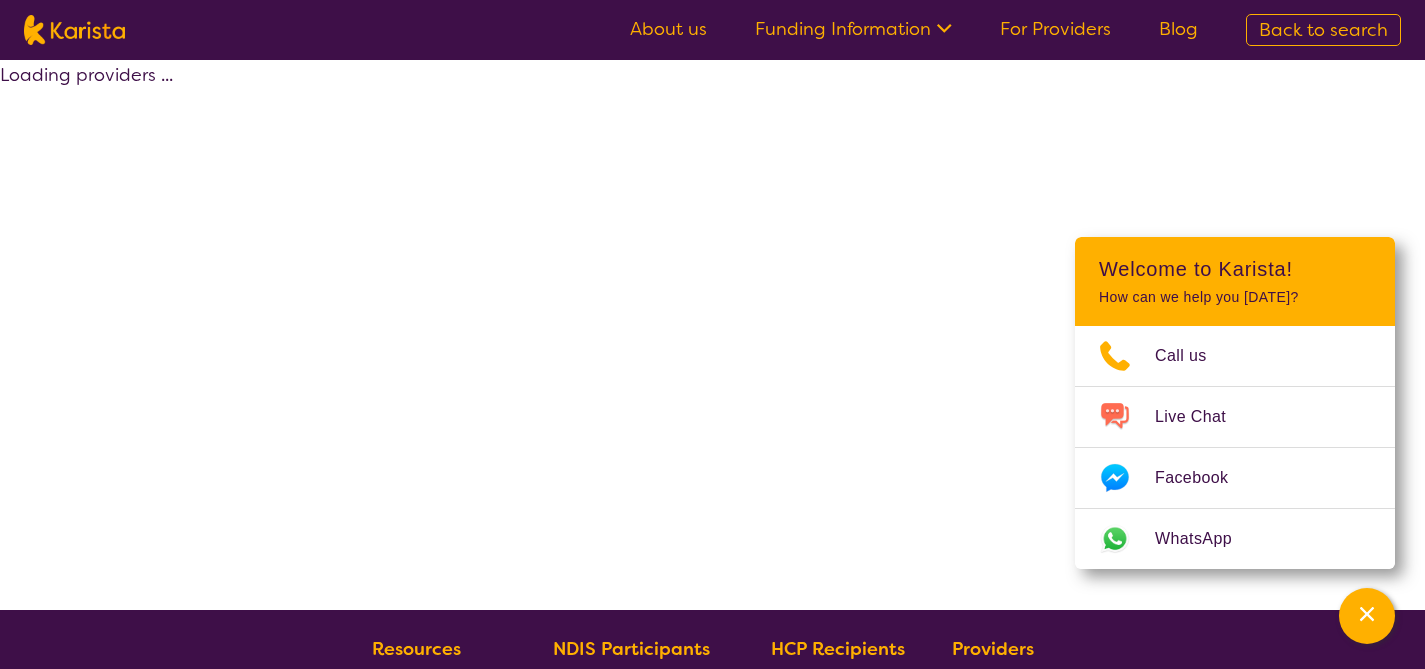 select on "by_score" 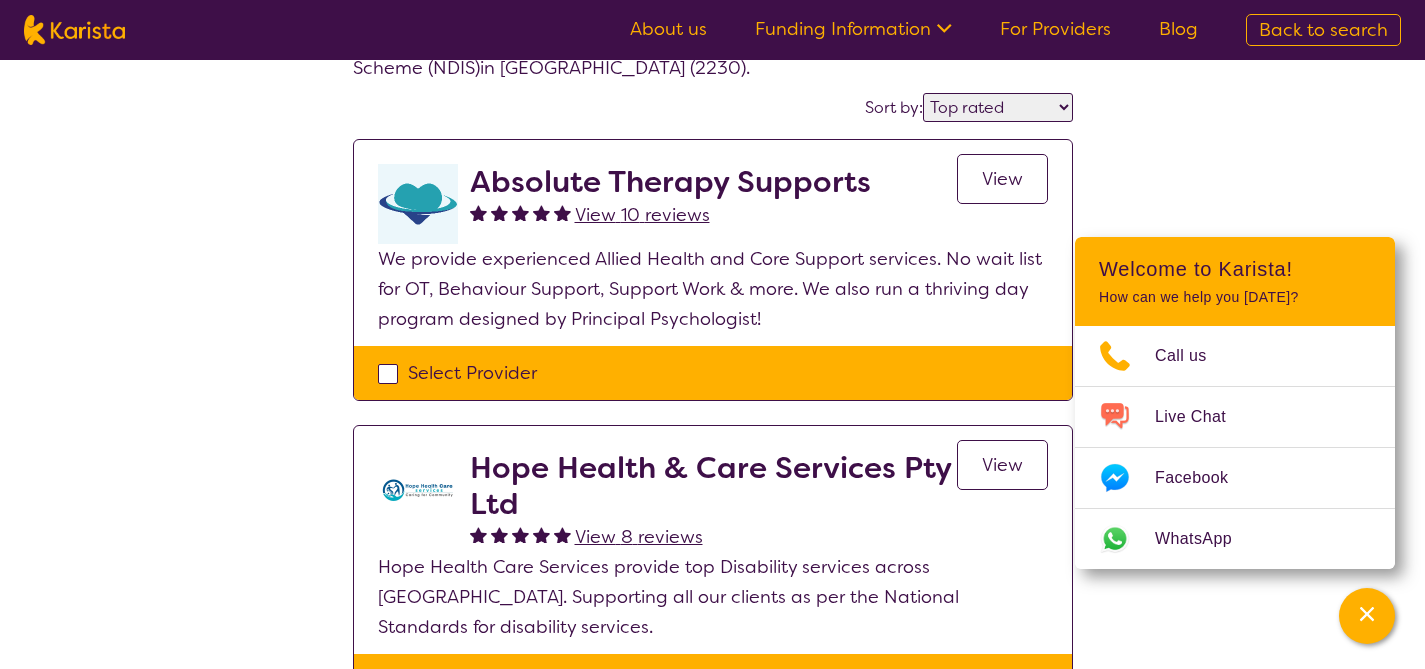 scroll, scrollTop: 144, scrollLeft: 0, axis: vertical 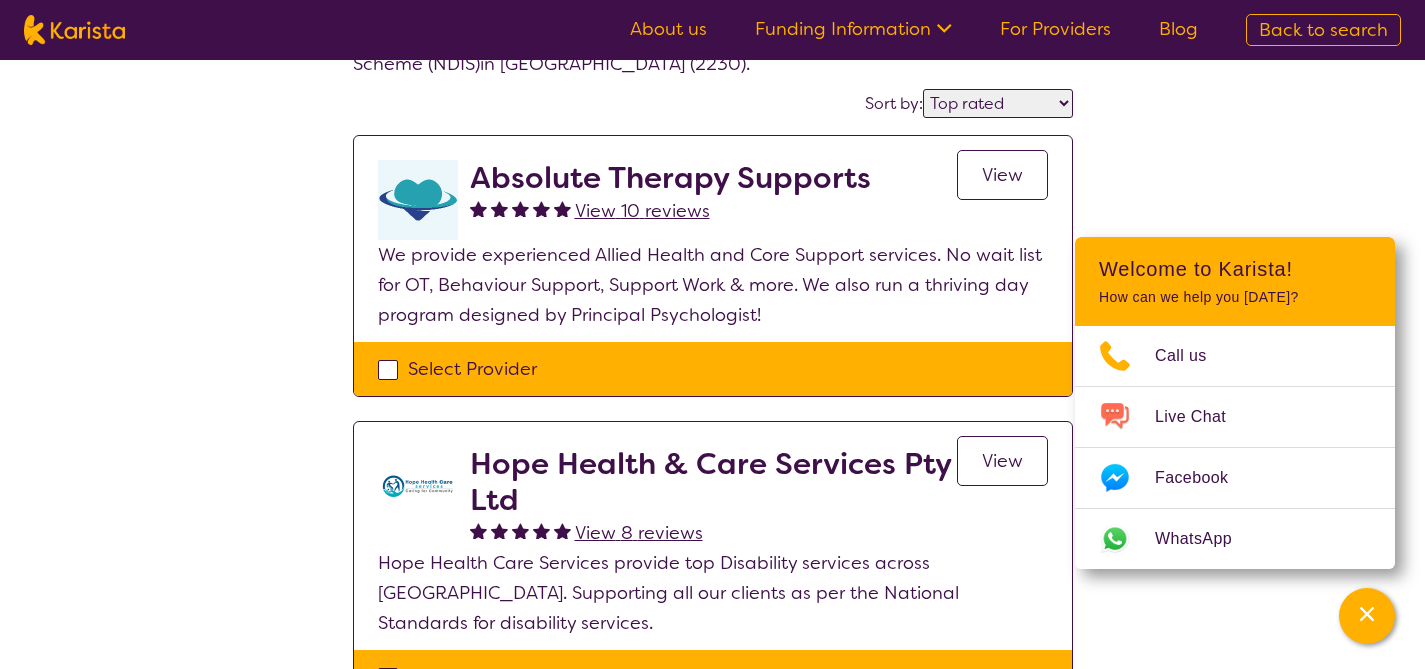 click on "Select Provider" at bounding box center (713, 369) 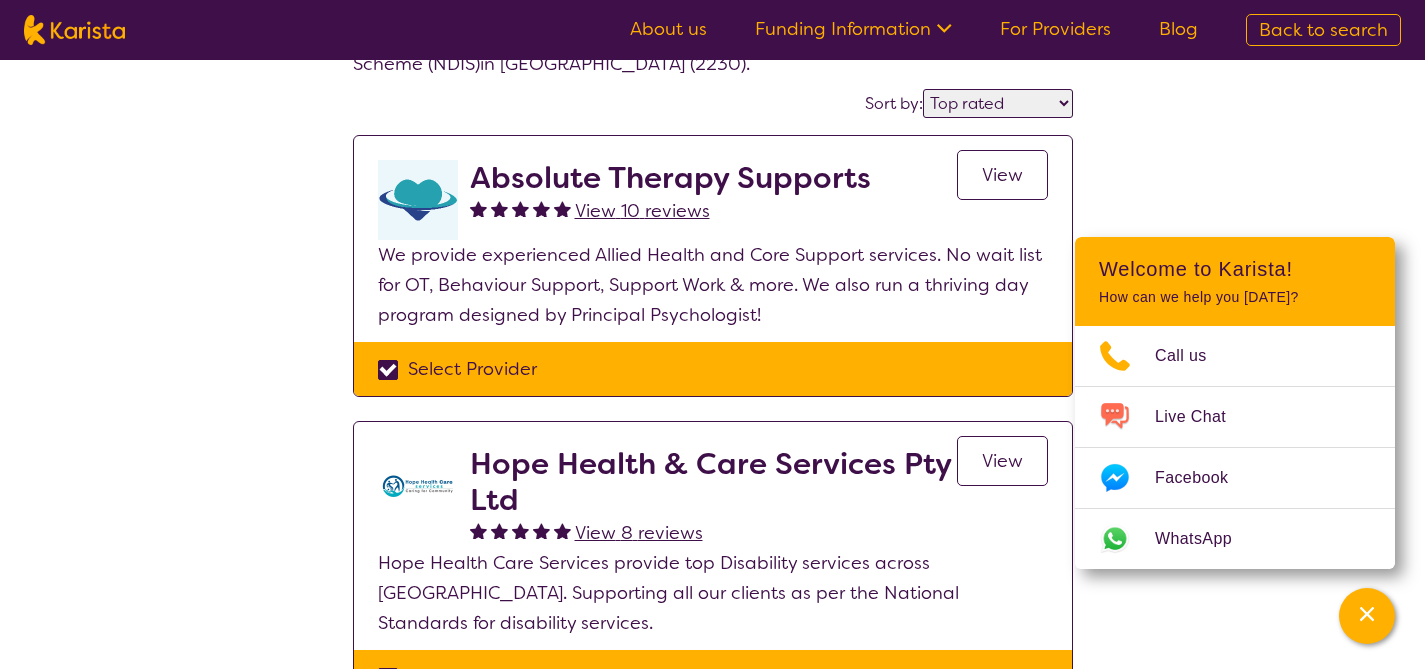 checkbox on "true" 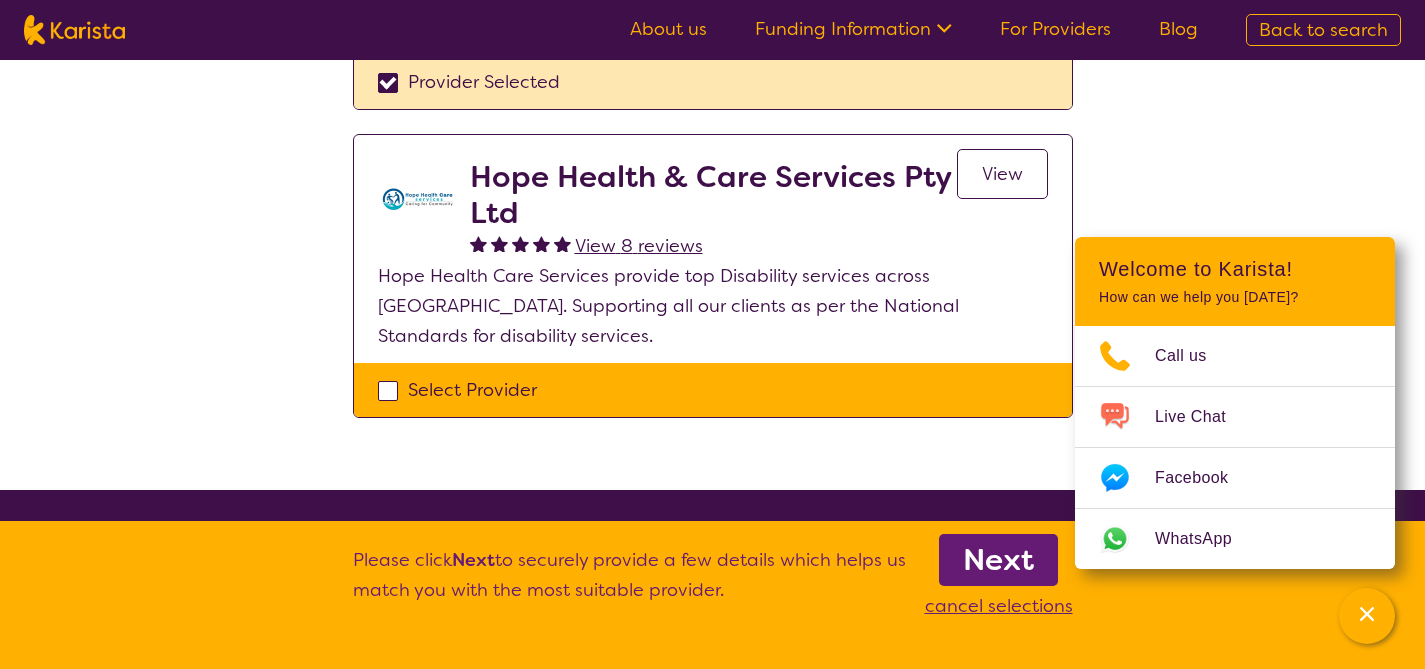scroll, scrollTop: 509, scrollLeft: 0, axis: vertical 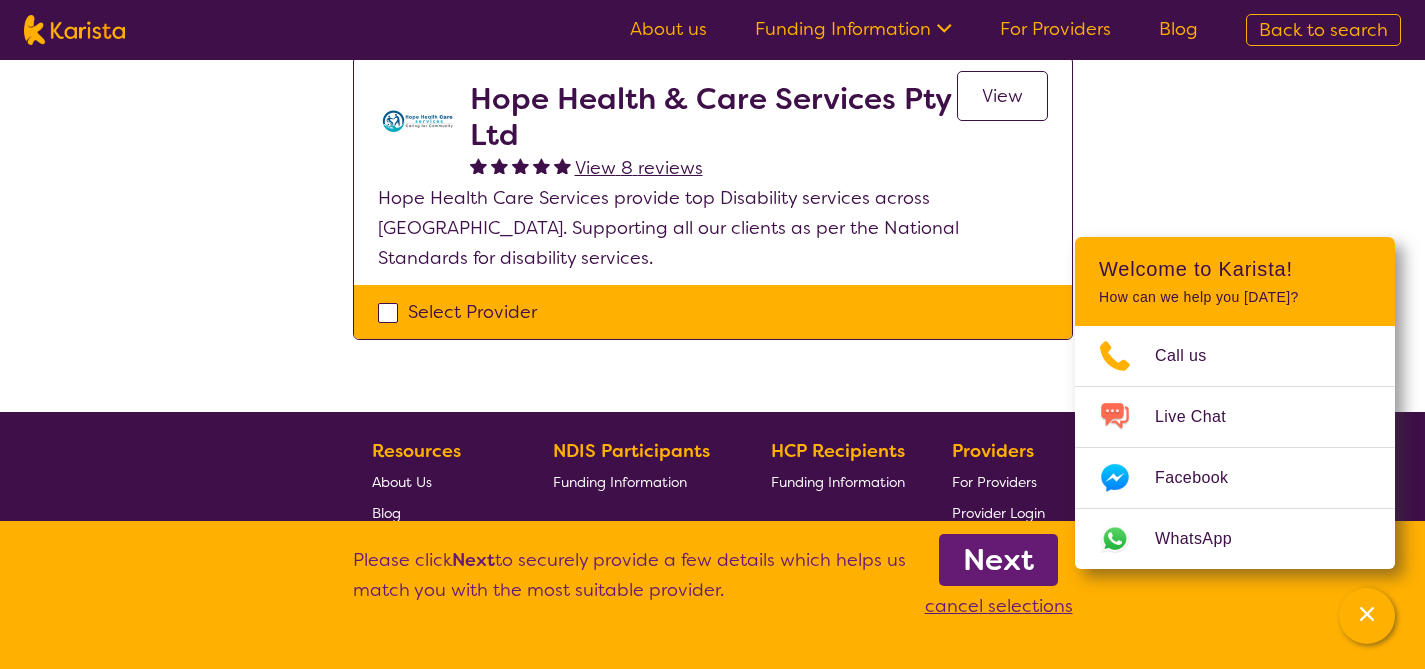 click on "Select Provider" at bounding box center [713, 312] 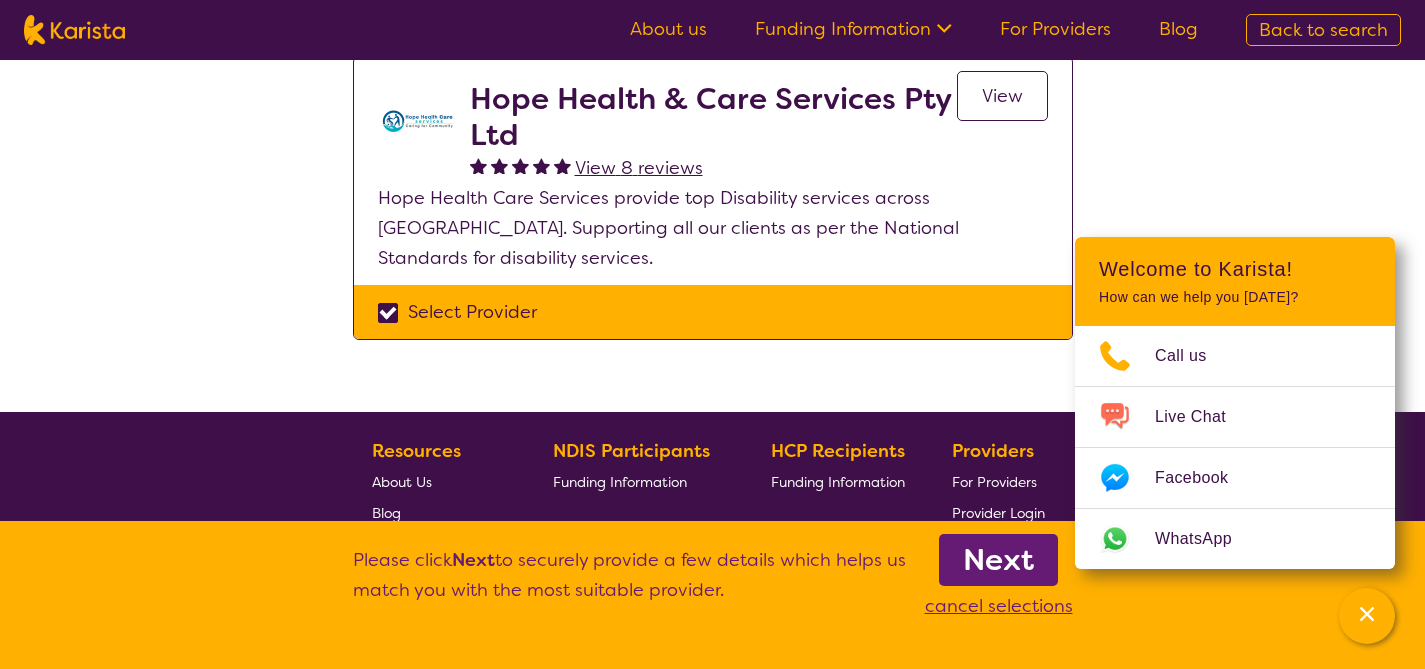 checkbox on "true" 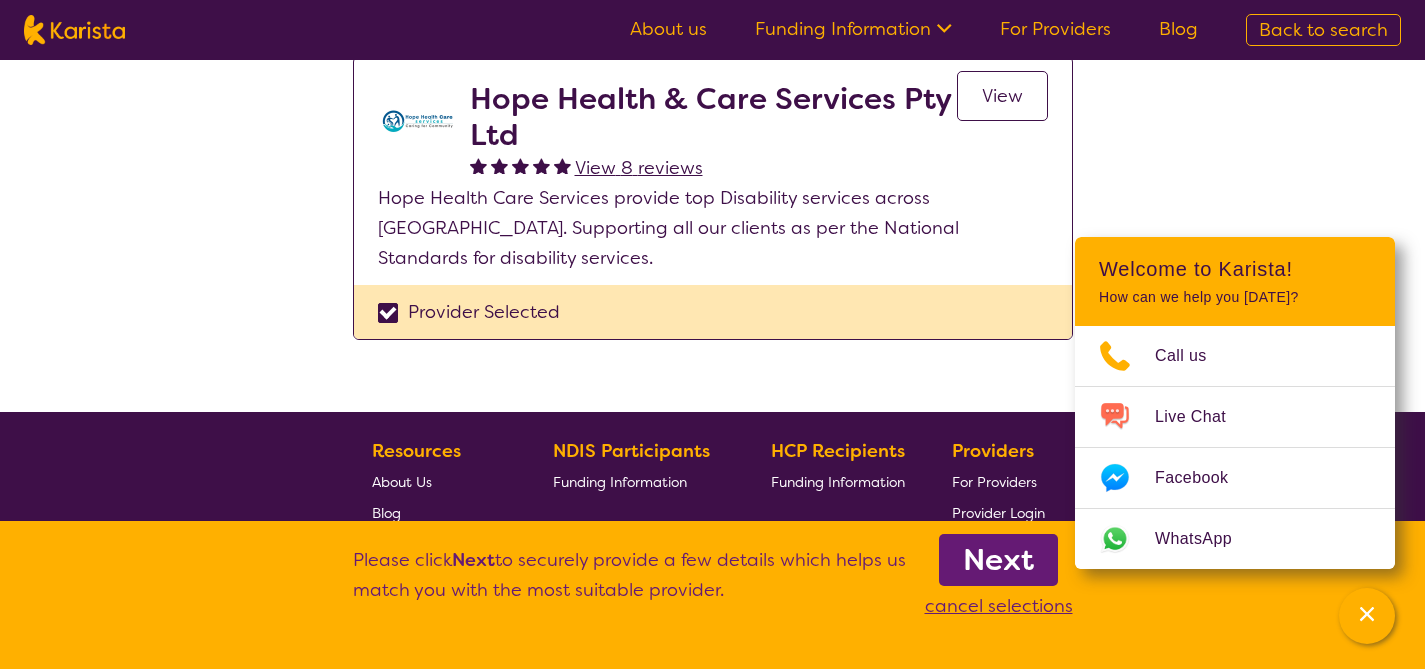 click on "Next" at bounding box center [998, 560] 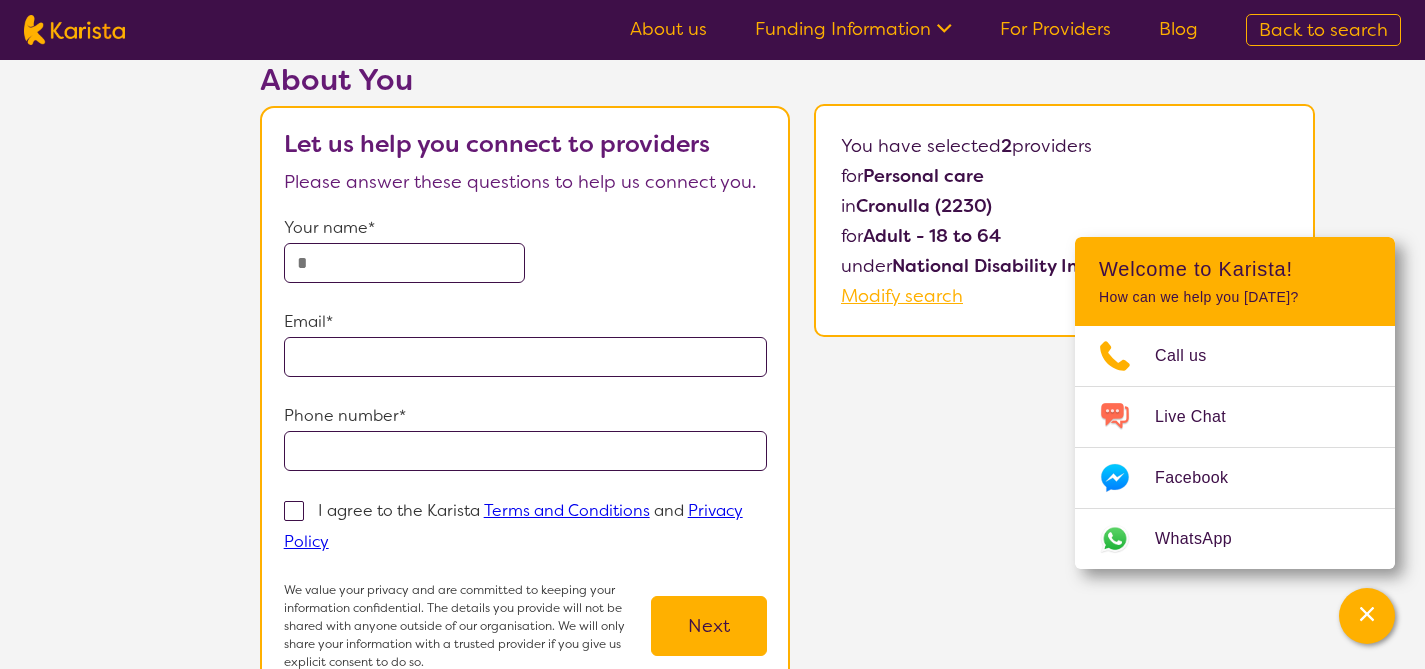 scroll, scrollTop: 122, scrollLeft: 0, axis: vertical 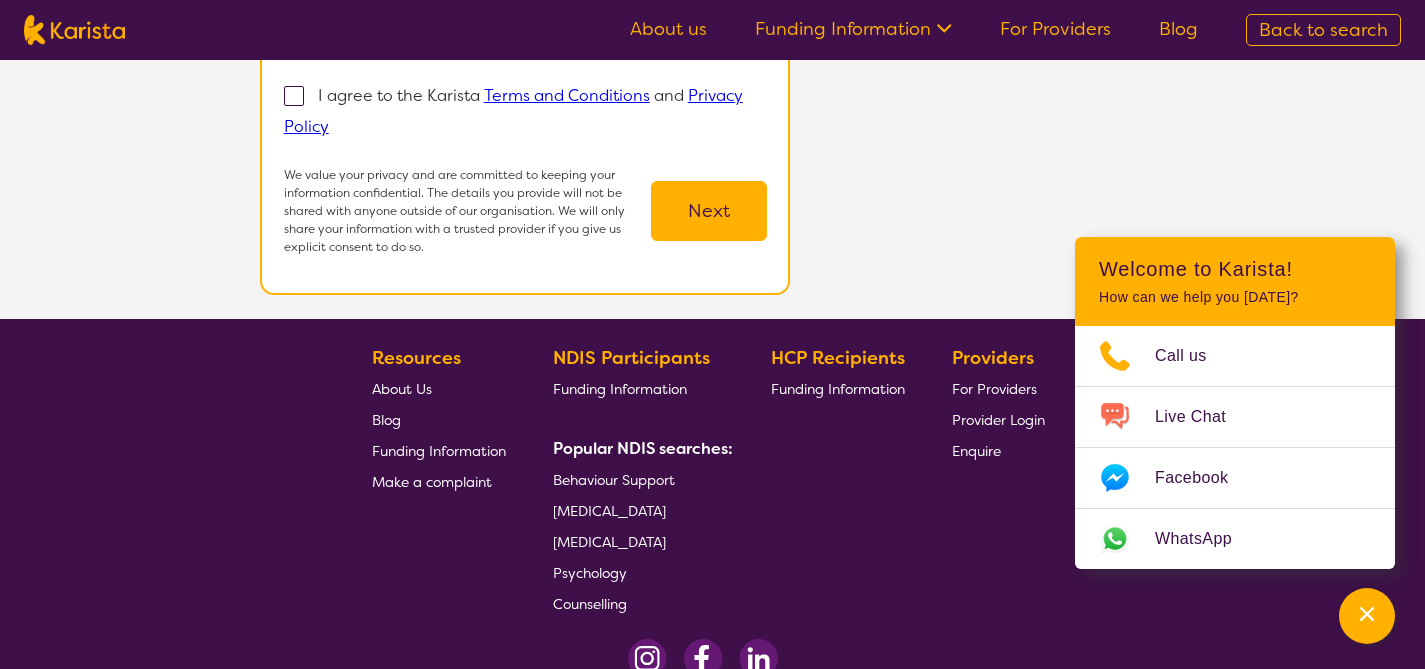 select on "by_score" 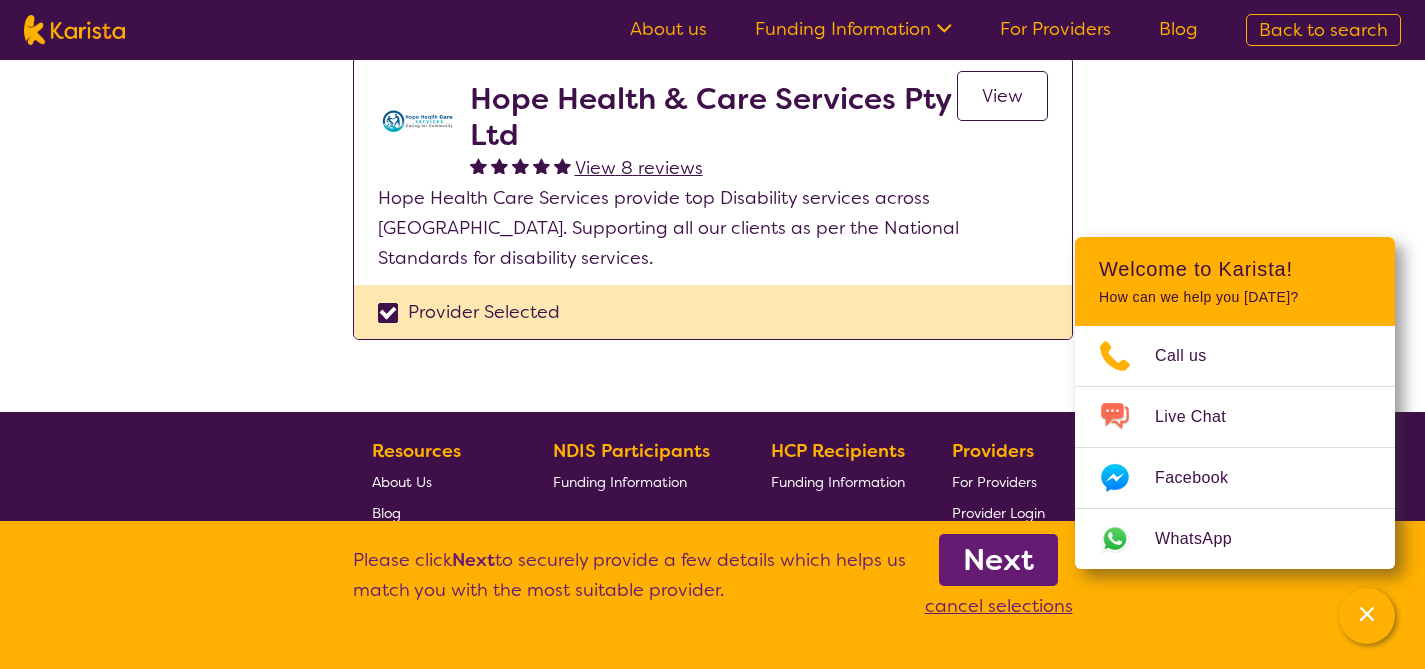 click on "Provider Selected" at bounding box center (713, 312) 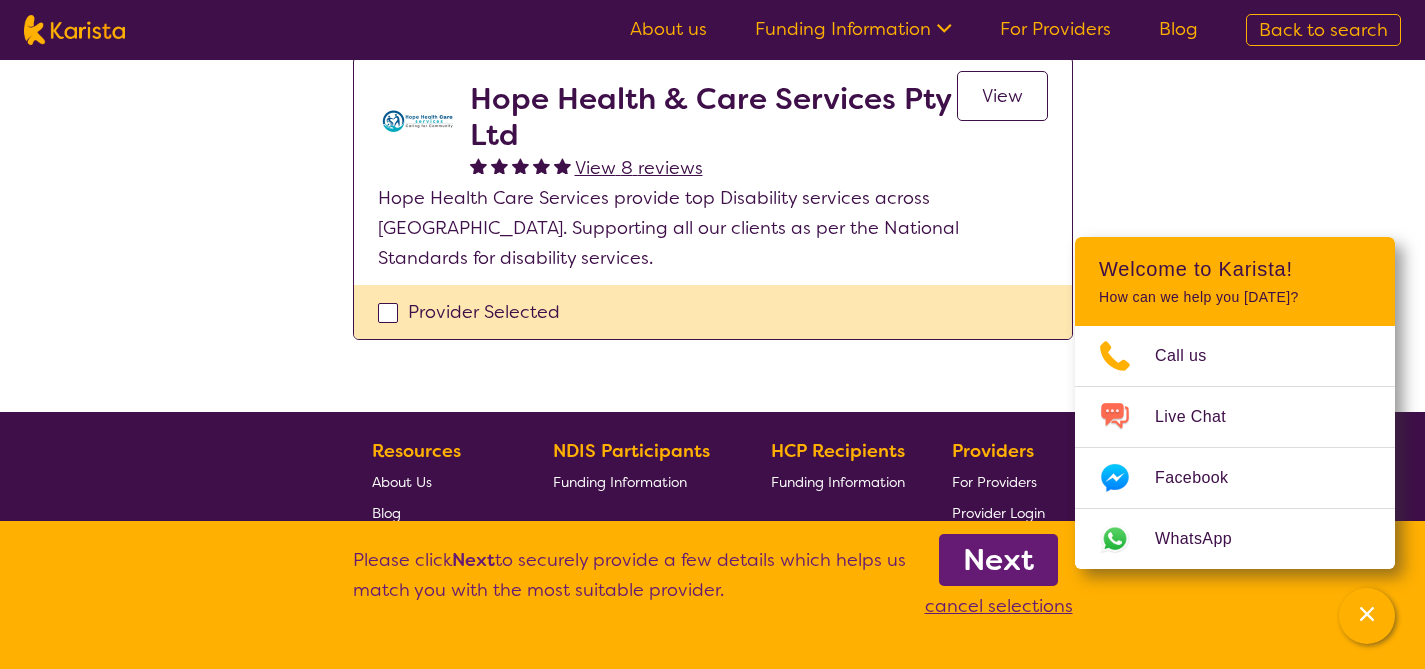 checkbox on "false" 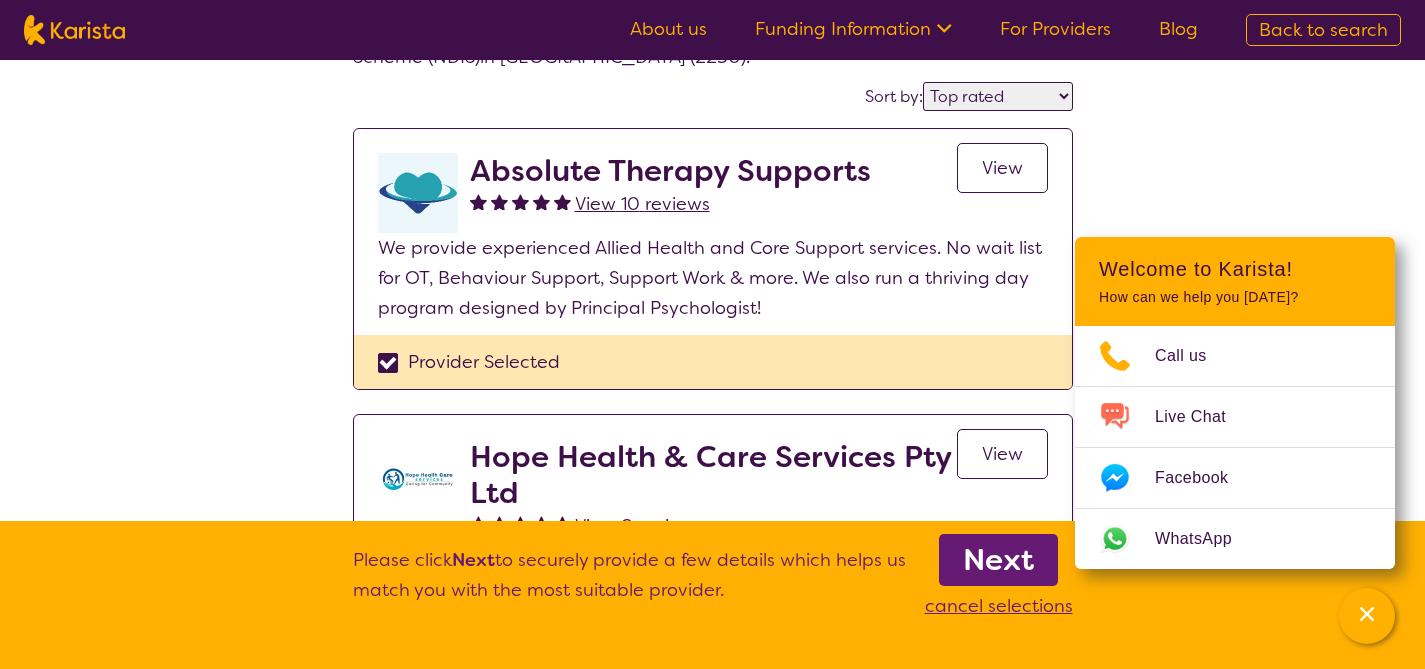 scroll, scrollTop: 129, scrollLeft: 0, axis: vertical 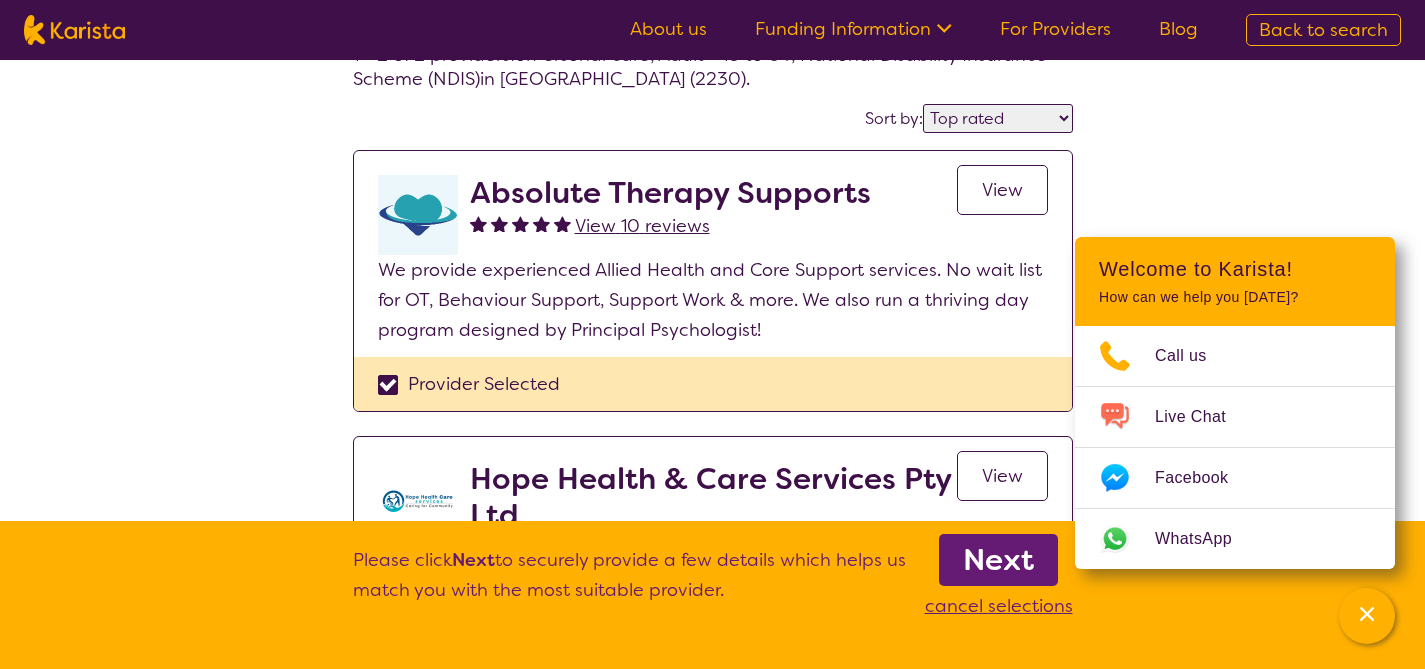 click on "Provider Selected" at bounding box center [713, 384] 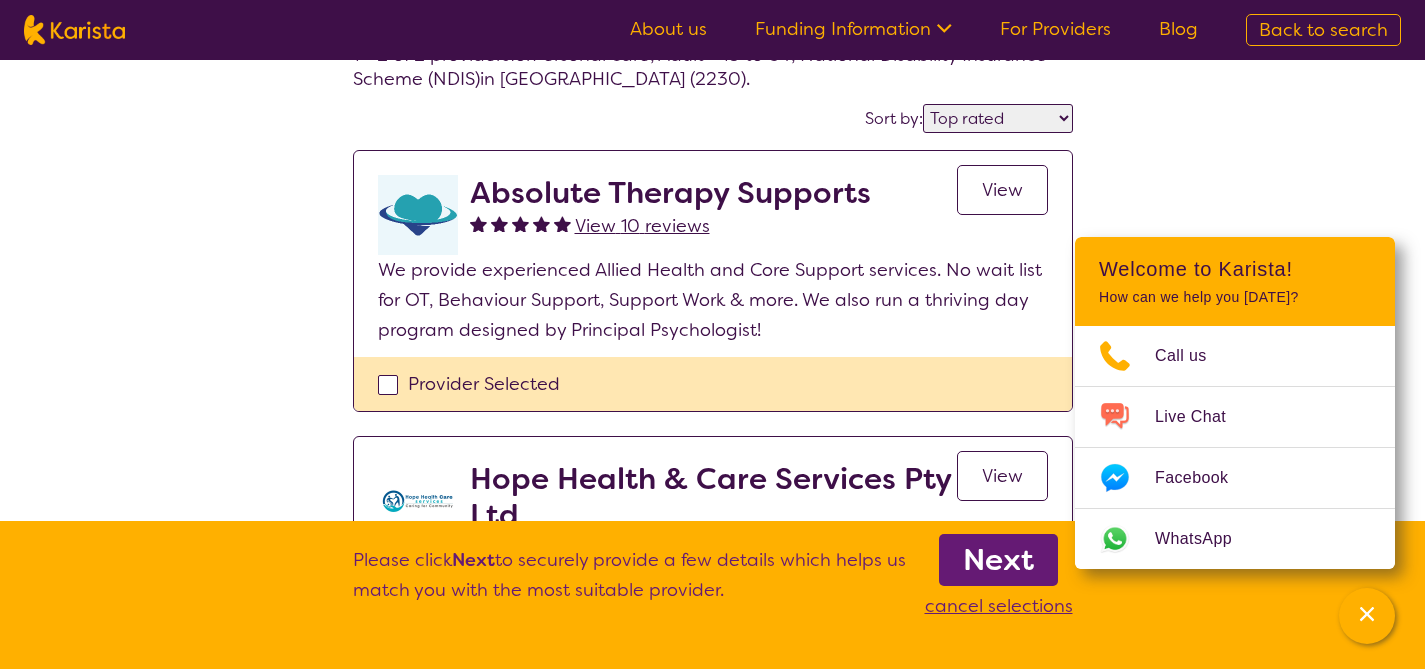 checkbox on "false" 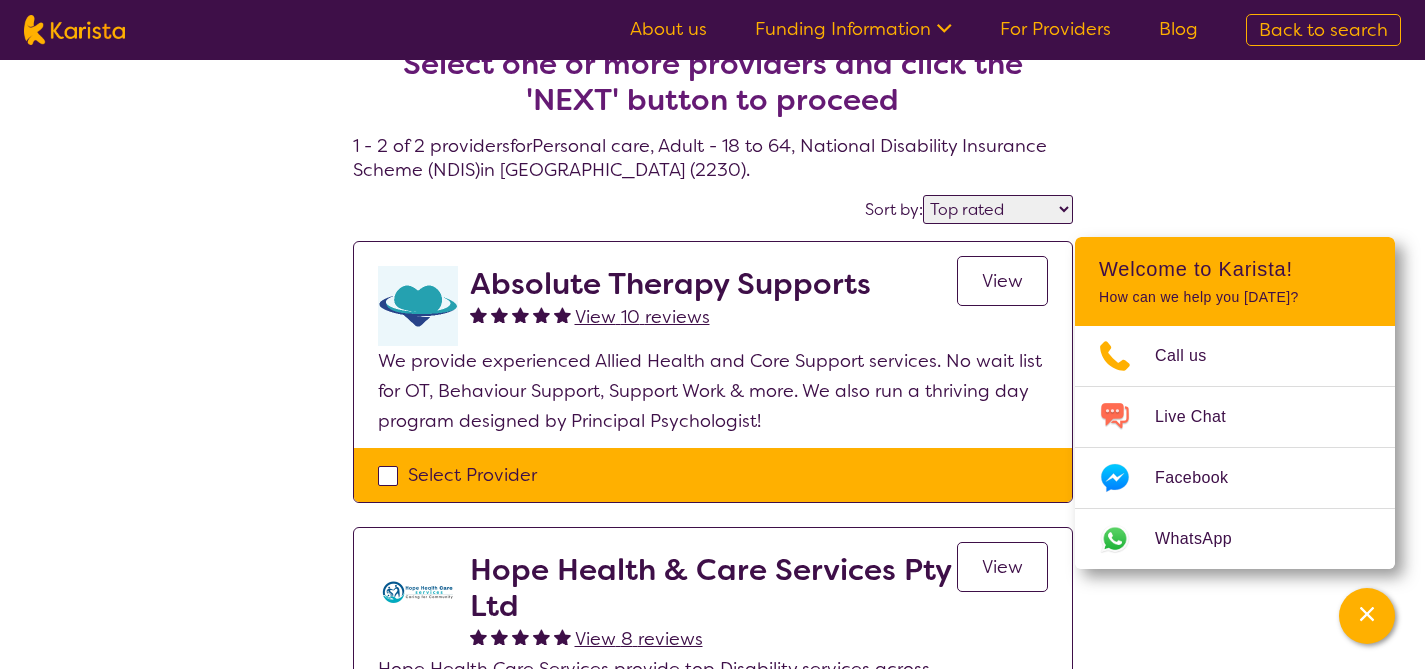 scroll, scrollTop: 0, scrollLeft: 0, axis: both 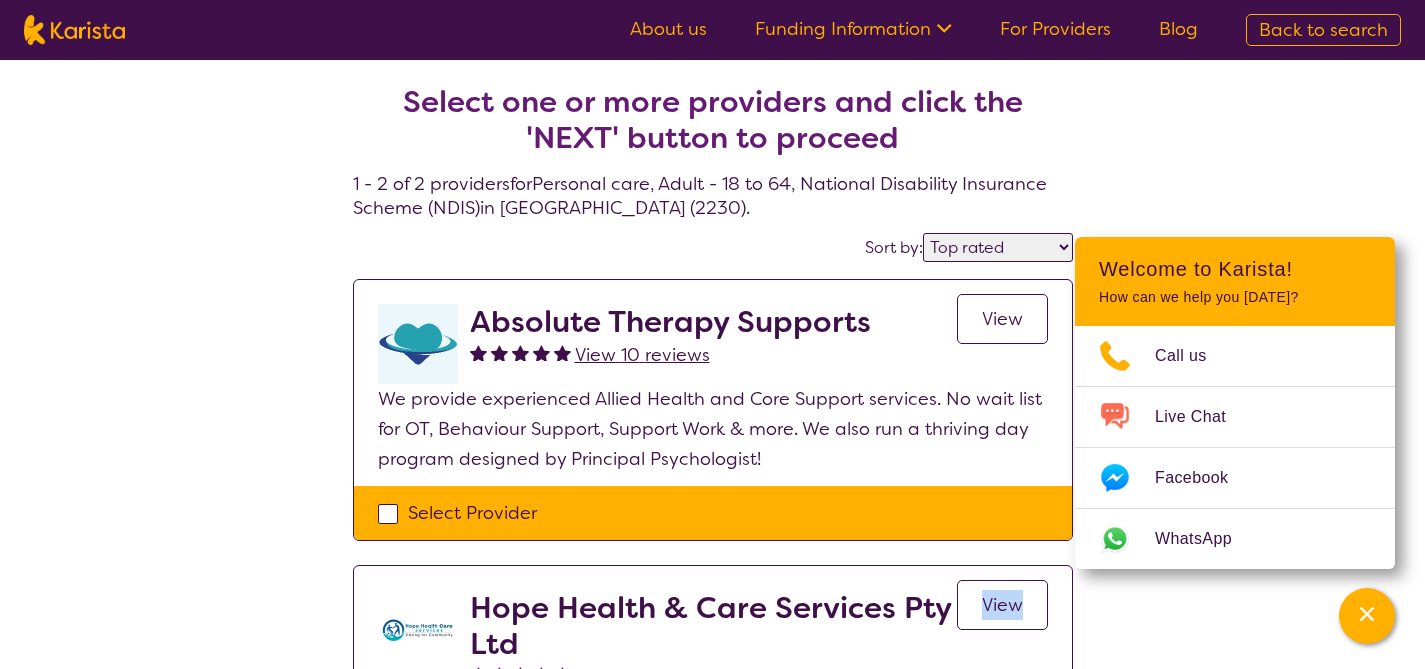click at bounding box center (74, 30) 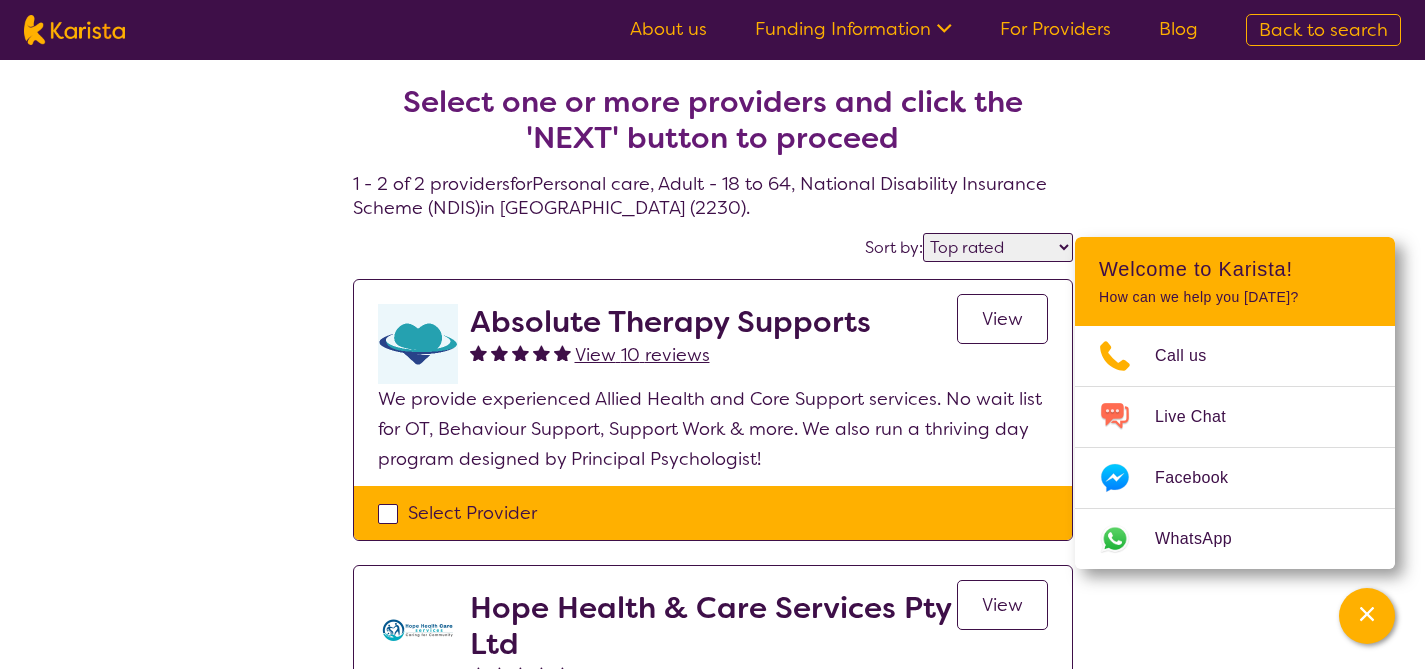 select on "Personal care" 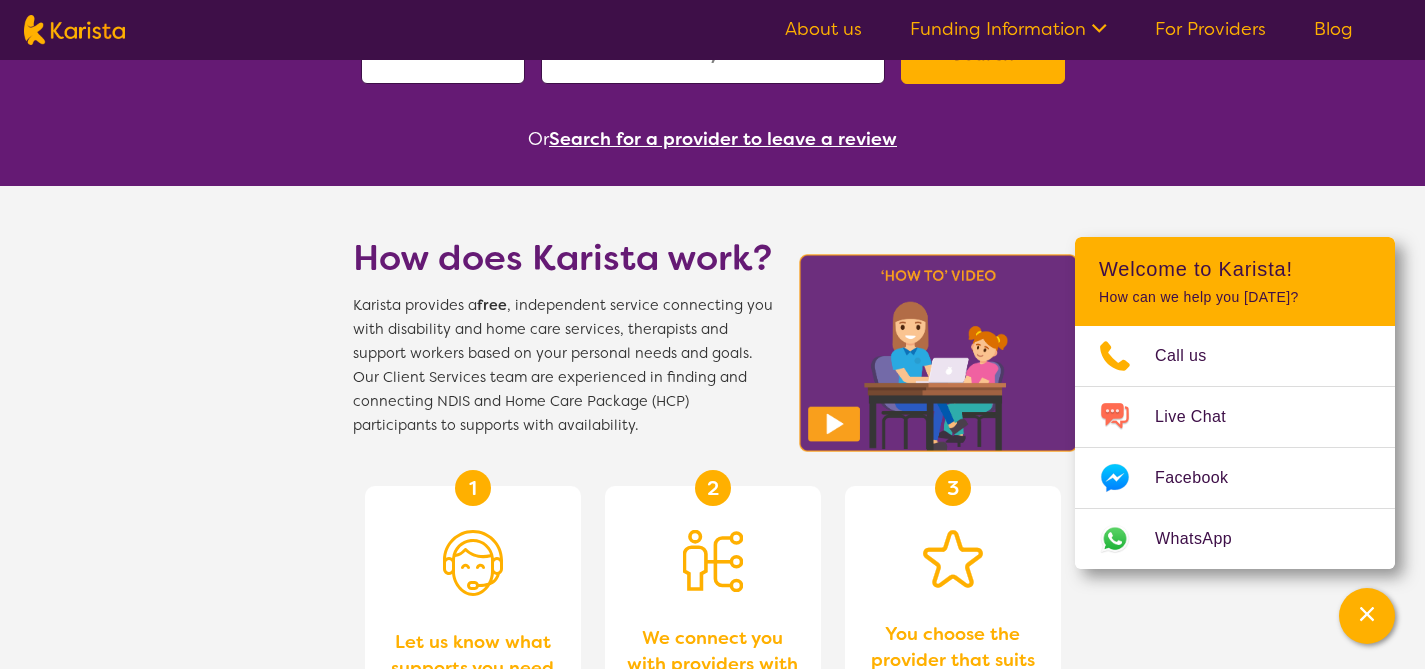 scroll, scrollTop: 0, scrollLeft: 0, axis: both 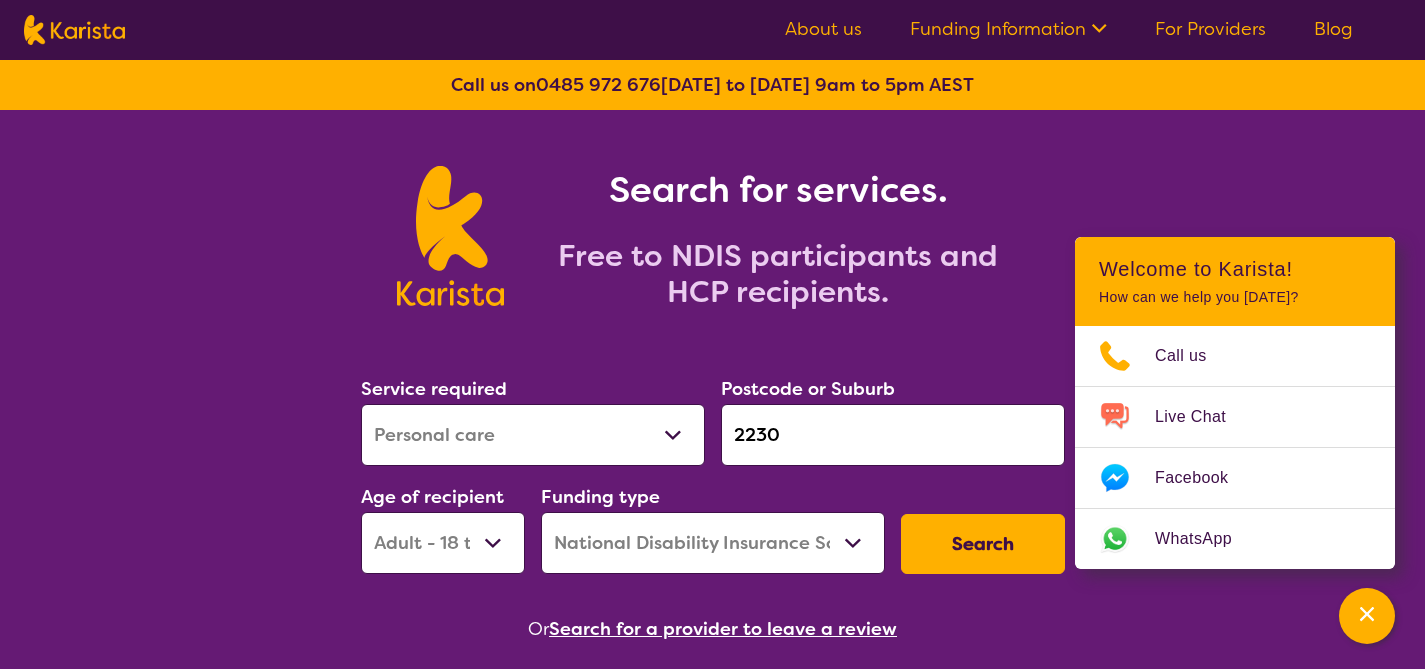 click on "Search" at bounding box center (983, 544) 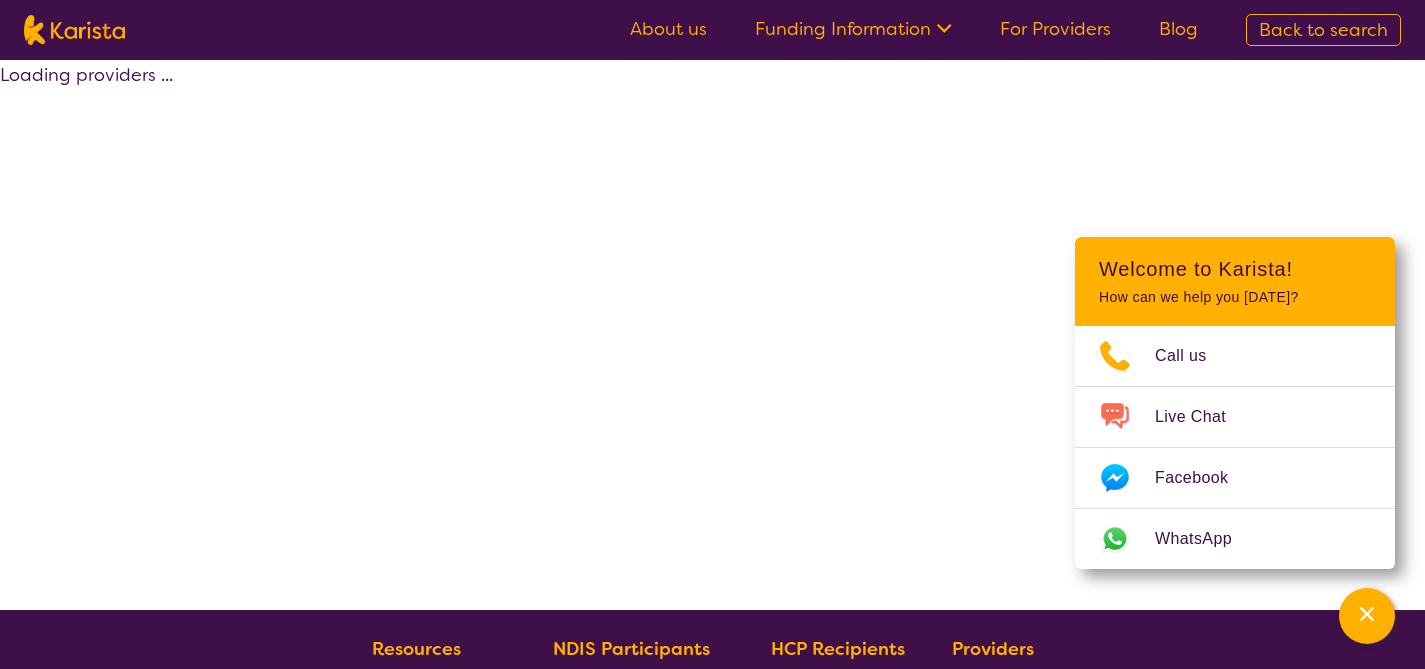 select on "by_score" 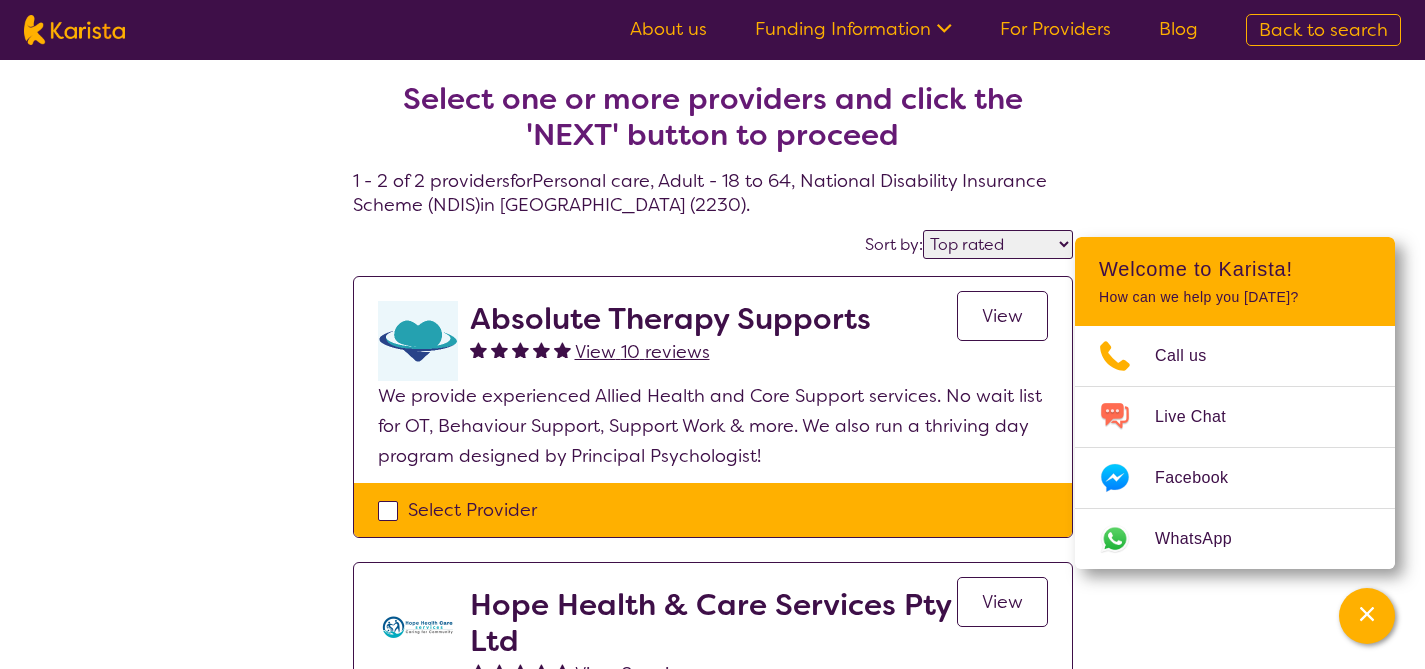 scroll, scrollTop: 4, scrollLeft: 0, axis: vertical 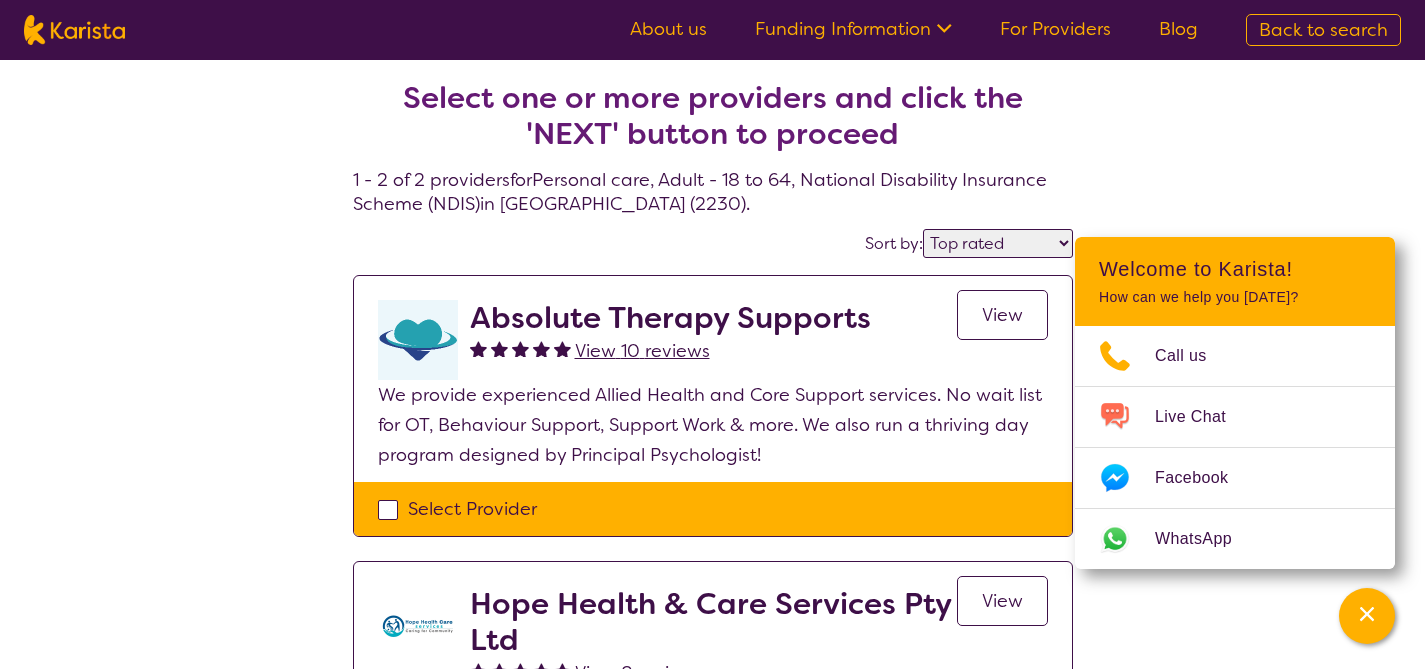 click on "View" at bounding box center (1002, 315) 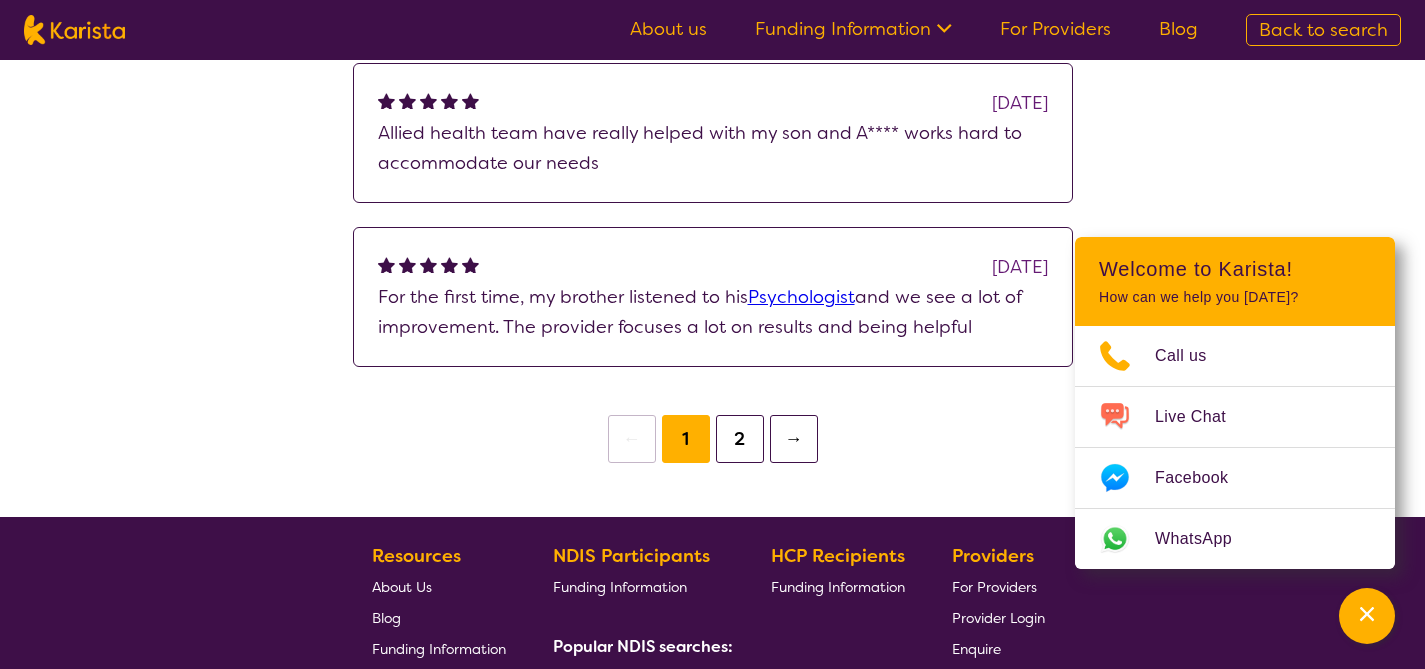 scroll, scrollTop: 993, scrollLeft: 0, axis: vertical 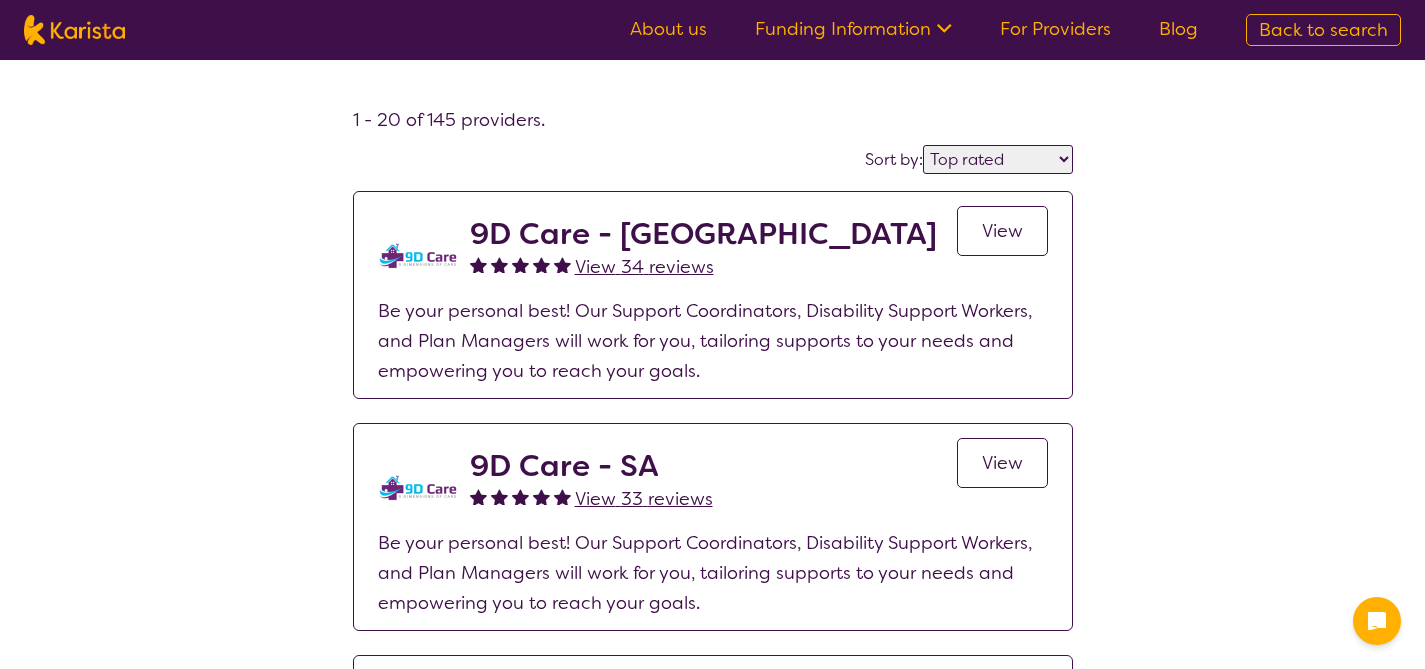 select on "by_score" 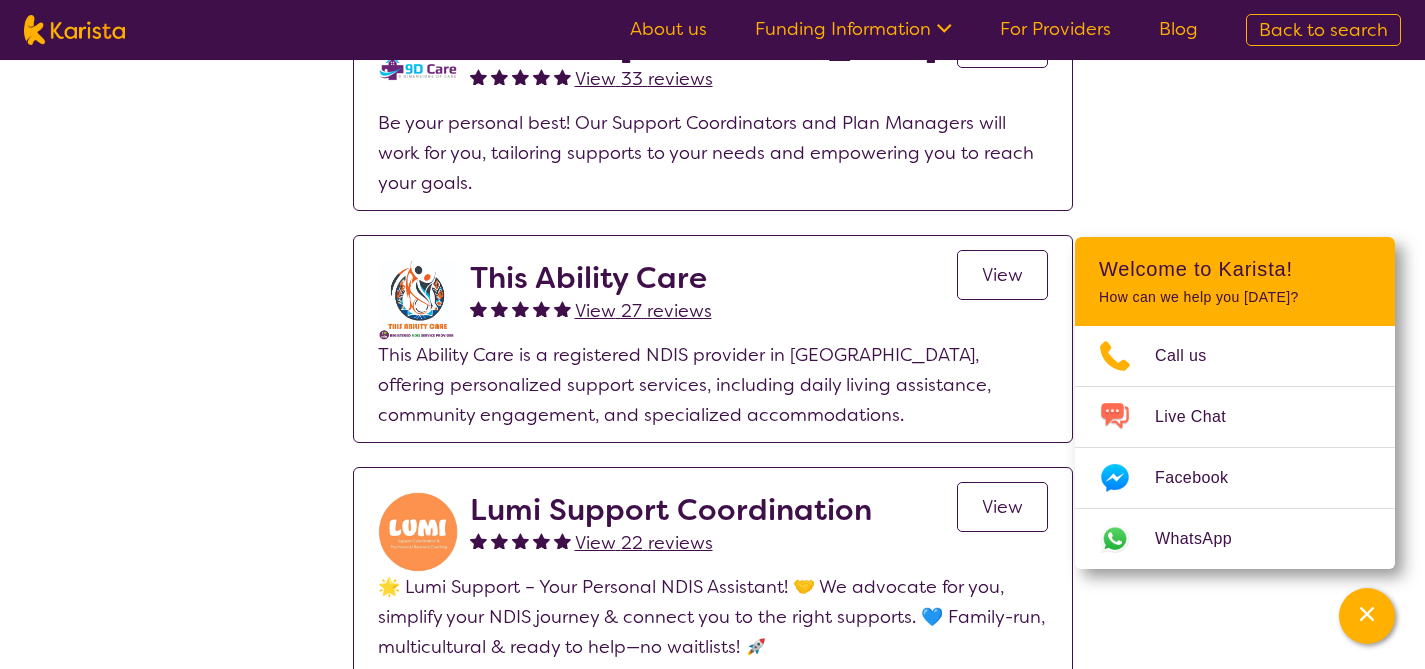 scroll, scrollTop: 0, scrollLeft: 0, axis: both 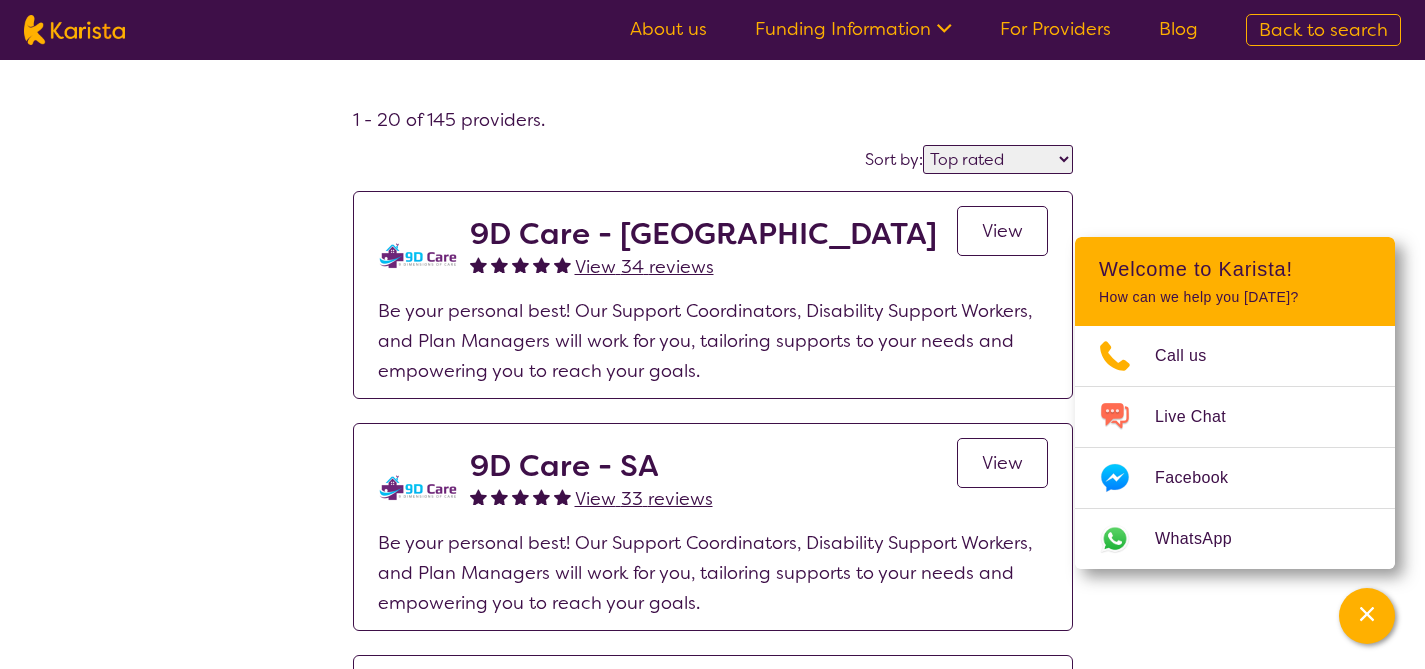 click on "View" at bounding box center (1002, 231) 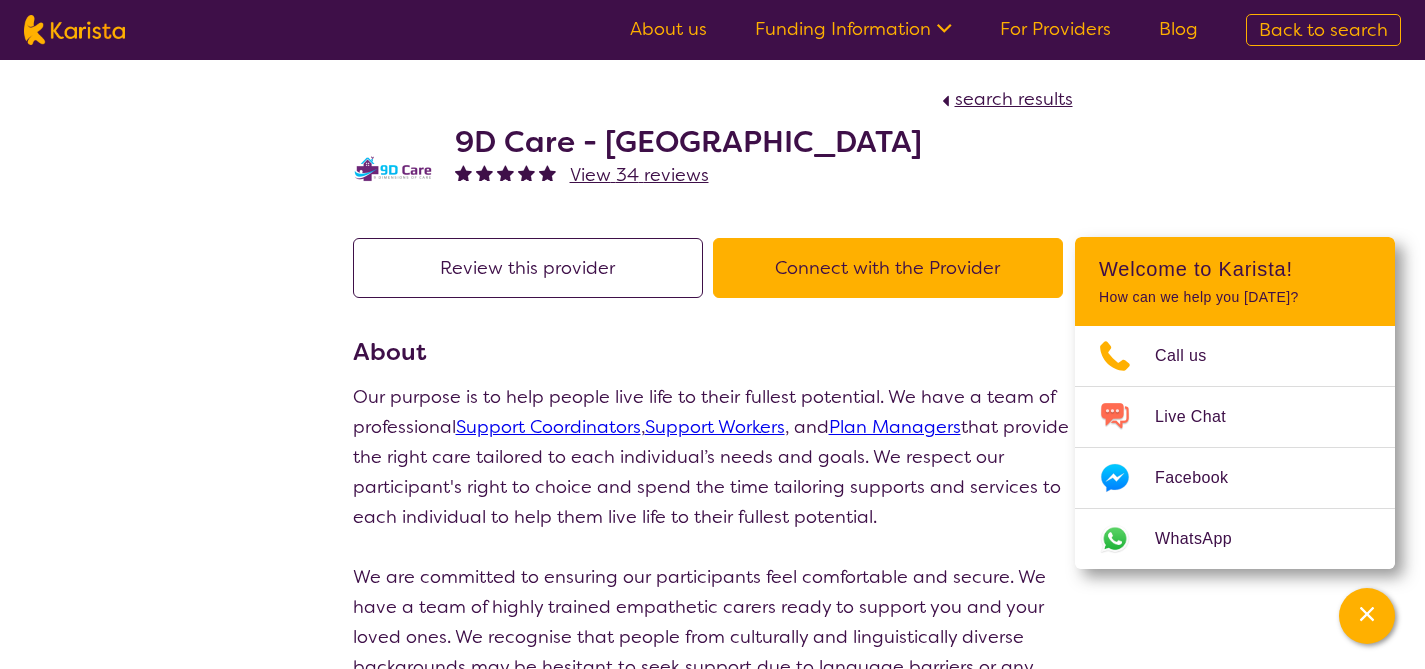 click on "Review this provider" at bounding box center [528, 268] 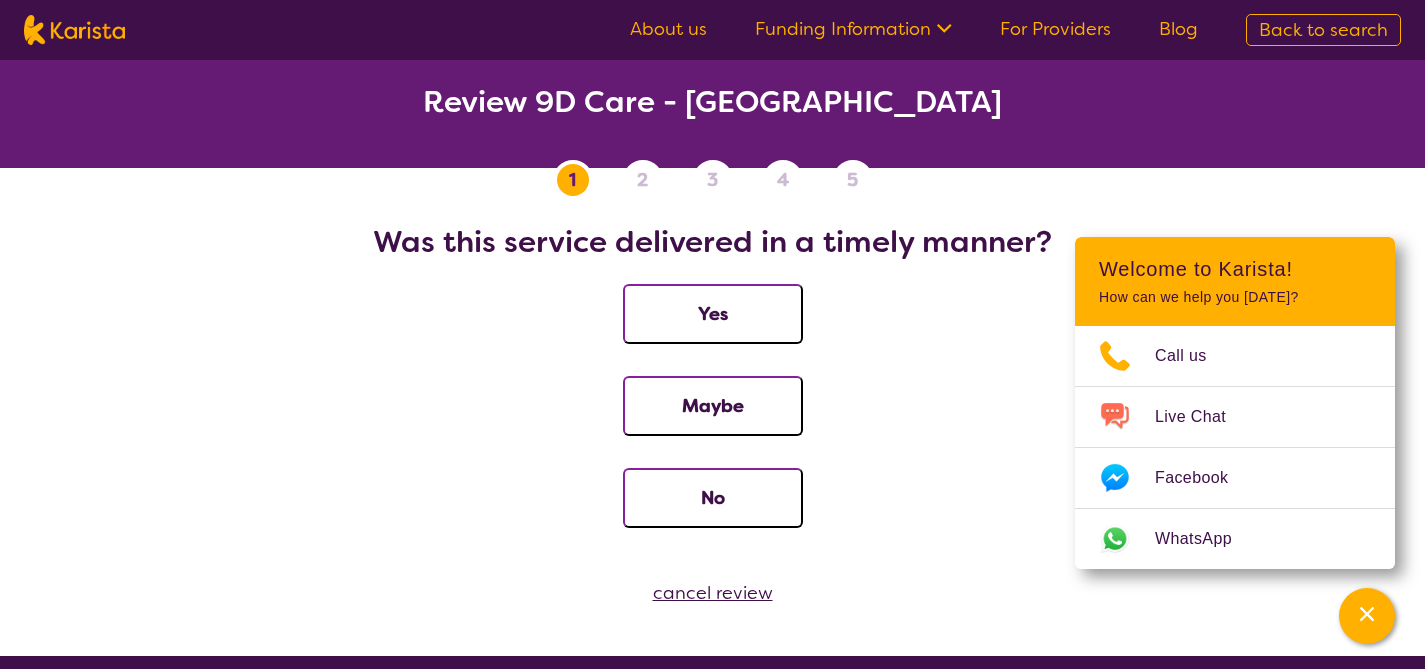 click on "Yes" at bounding box center (713, 314) 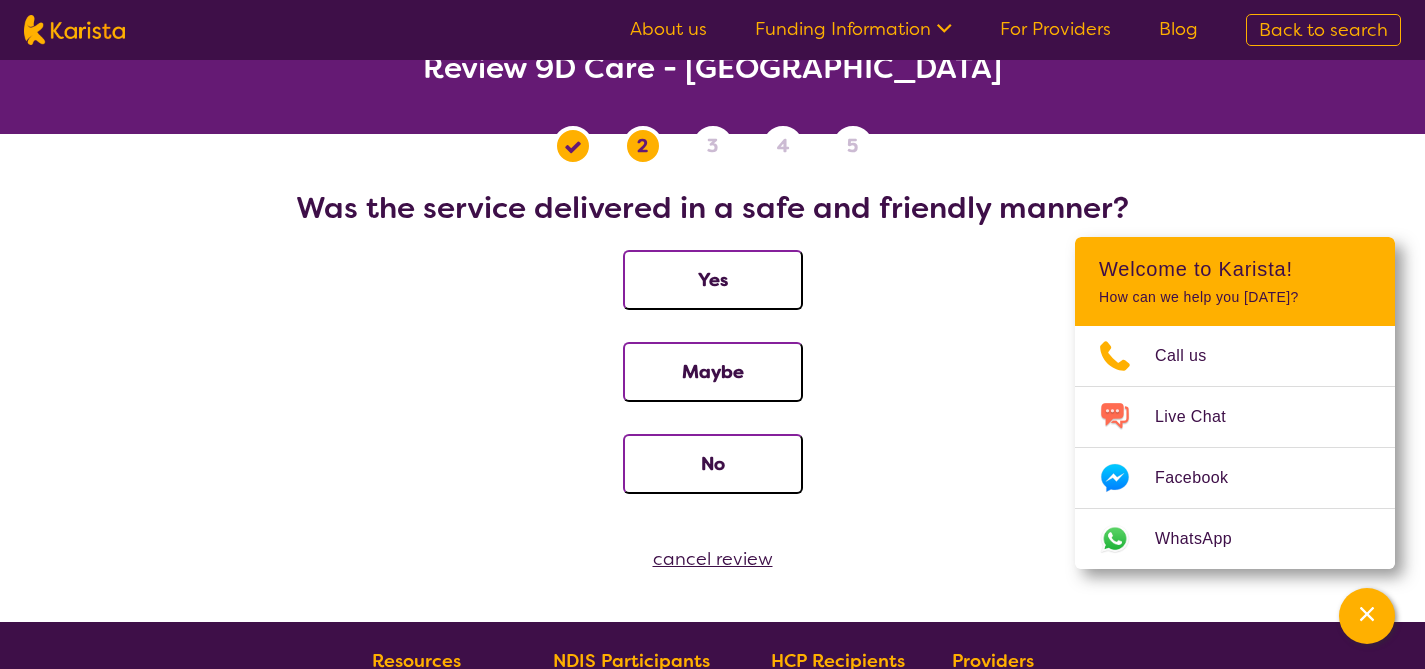 scroll, scrollTop: 36, scrollLeft: 0, axis: vertical 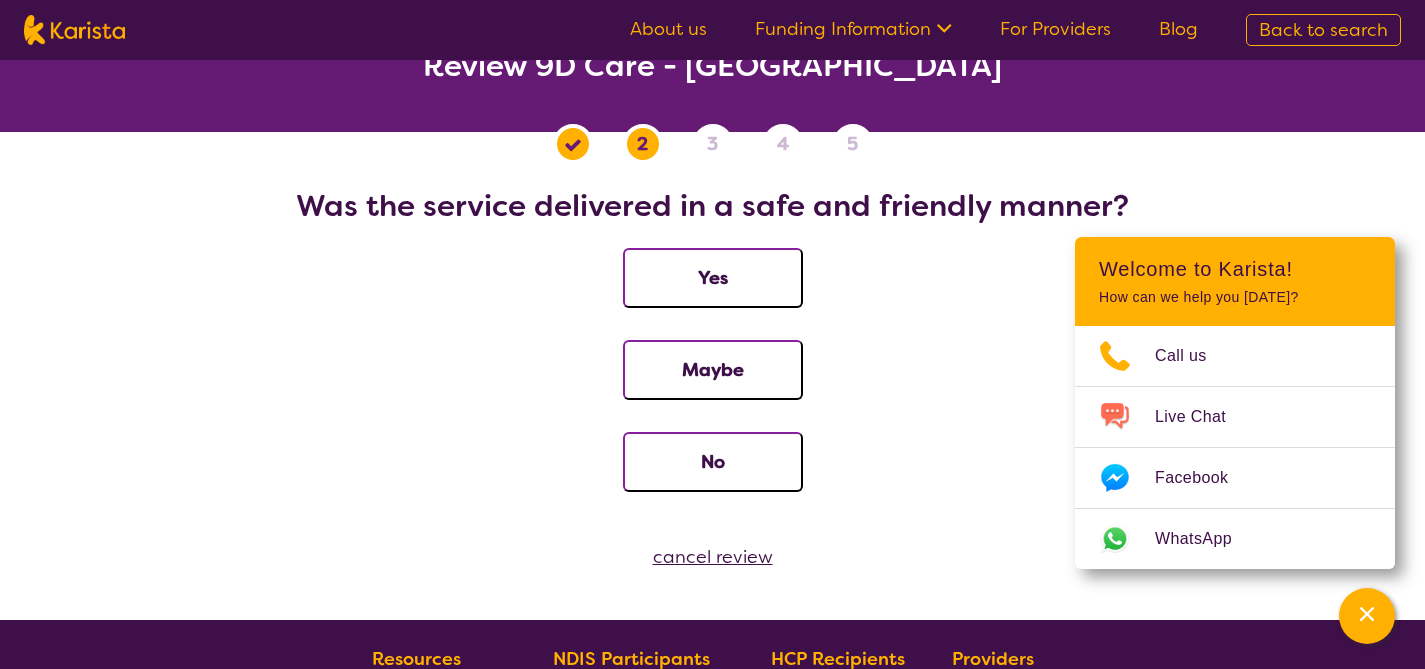 click on "Yes" at bounding box center (713, 278) 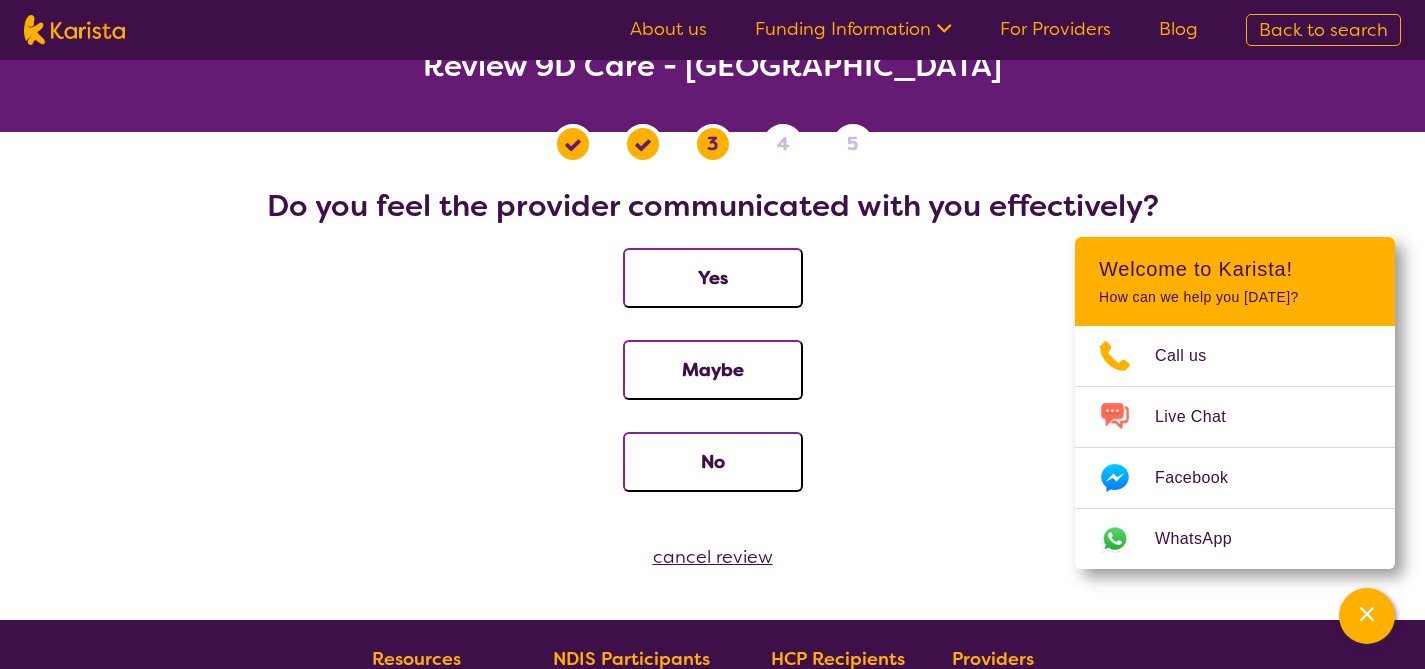click on "Yes" at bounding box center [713, 278] 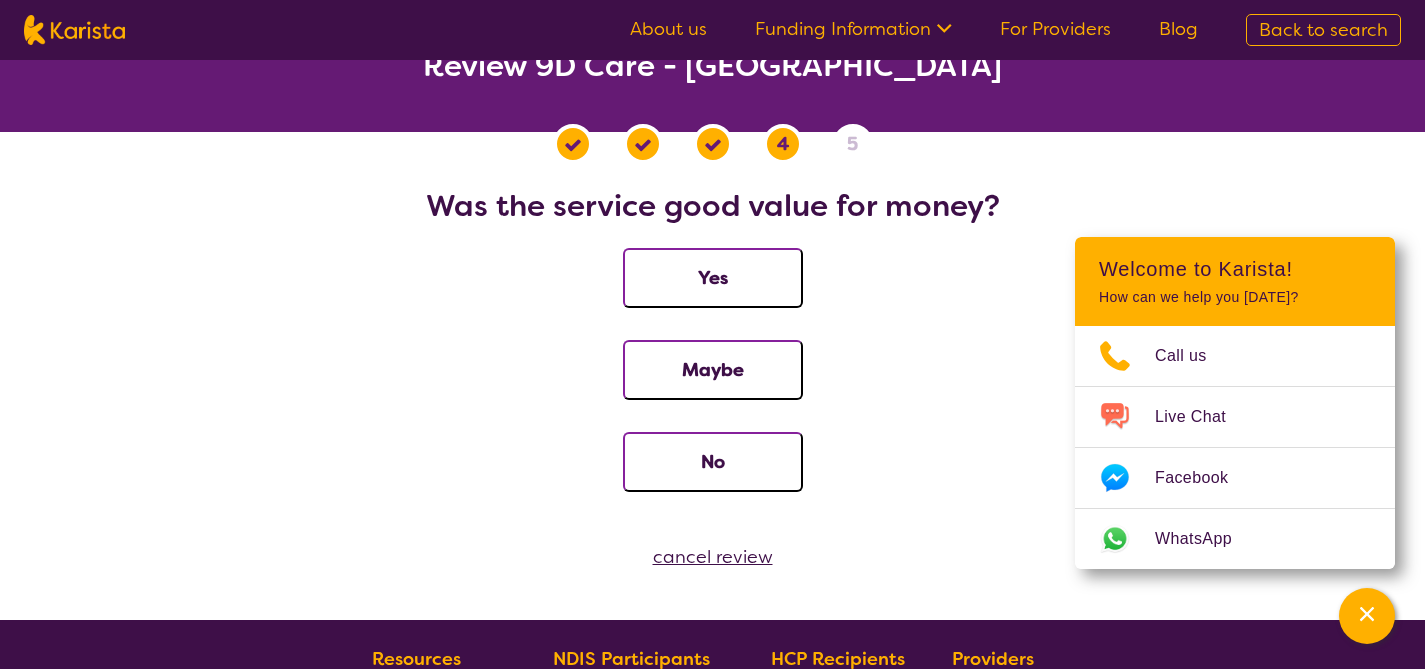 click on "Yes" at bounding box center [713, 278] 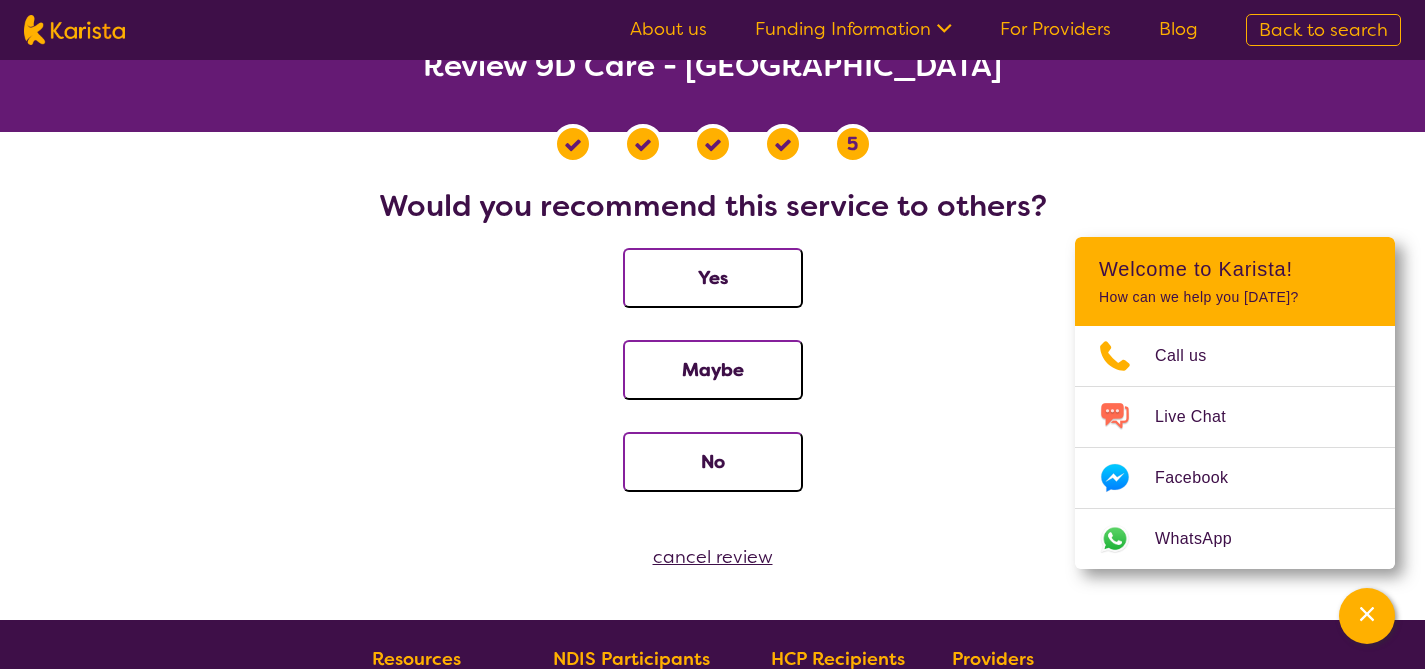 click on "Yes" at bounding box center (713, 278) 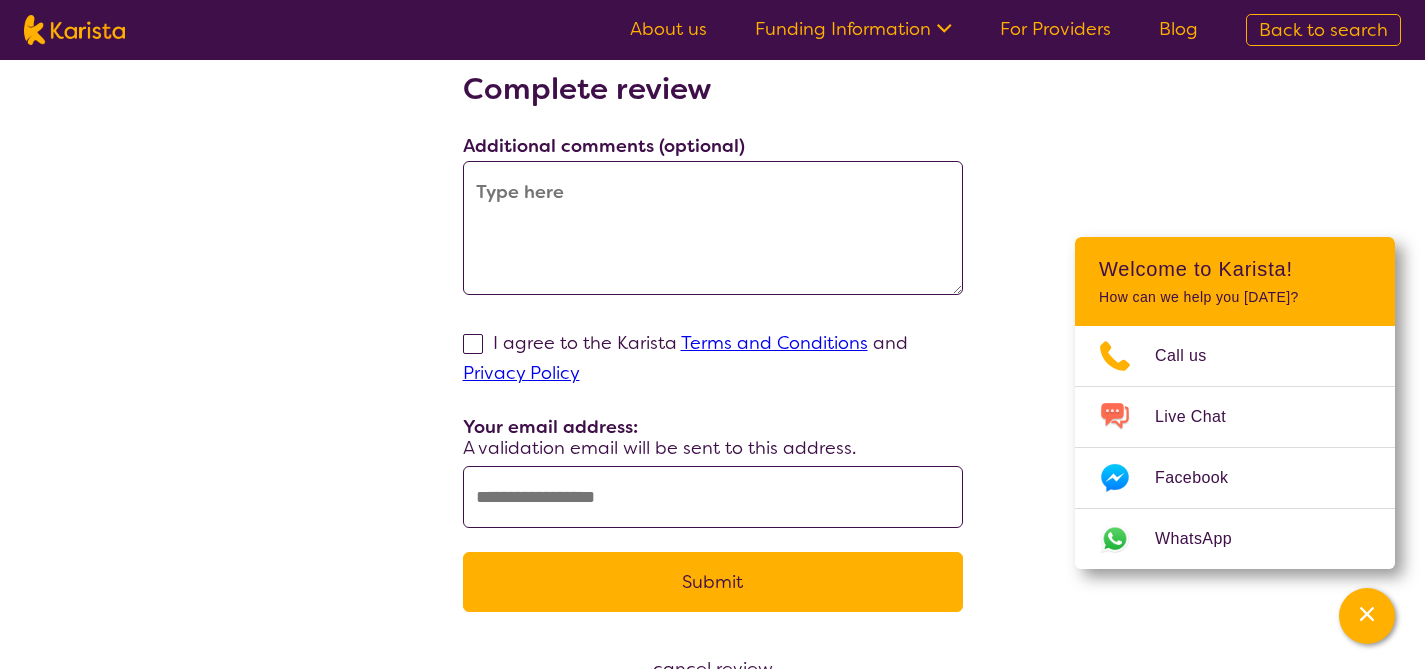 scroll, scrollTop: 118, scrollLeft: 0, axis: vertical 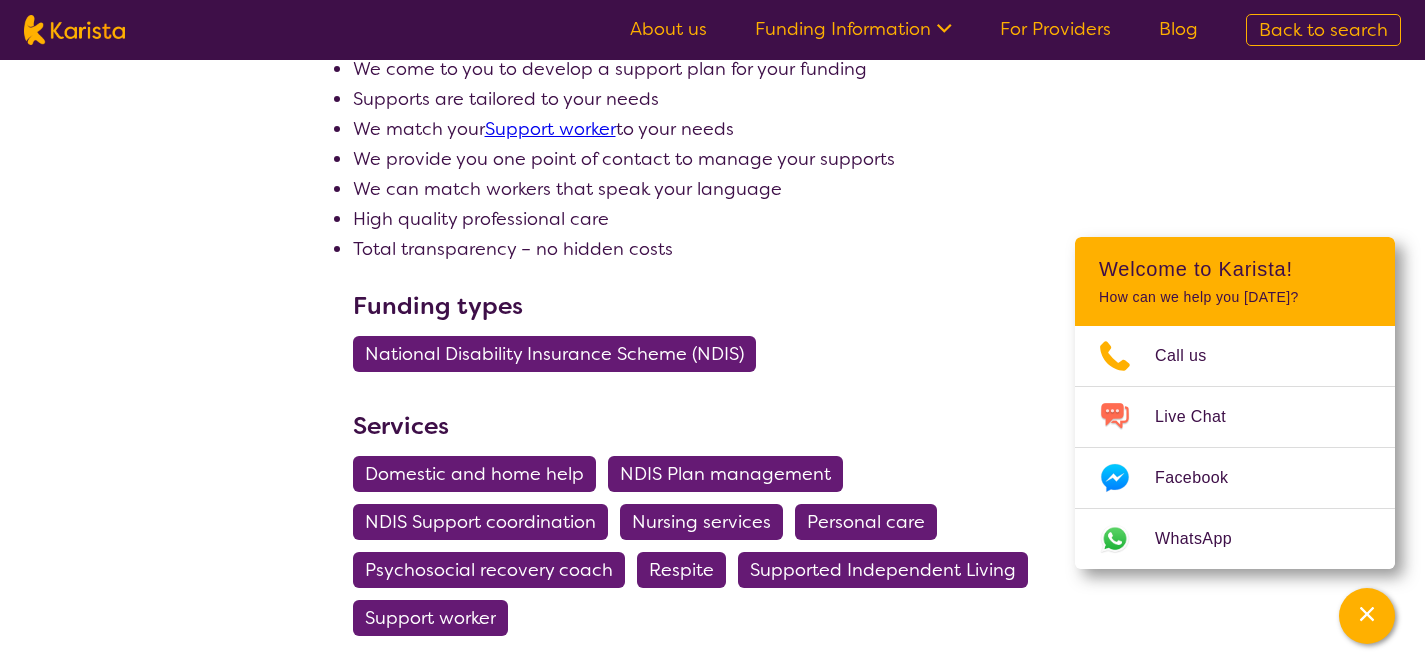 click on "National Disability Insurance Scheme (NDIS)" at bounding box center [554, 354] 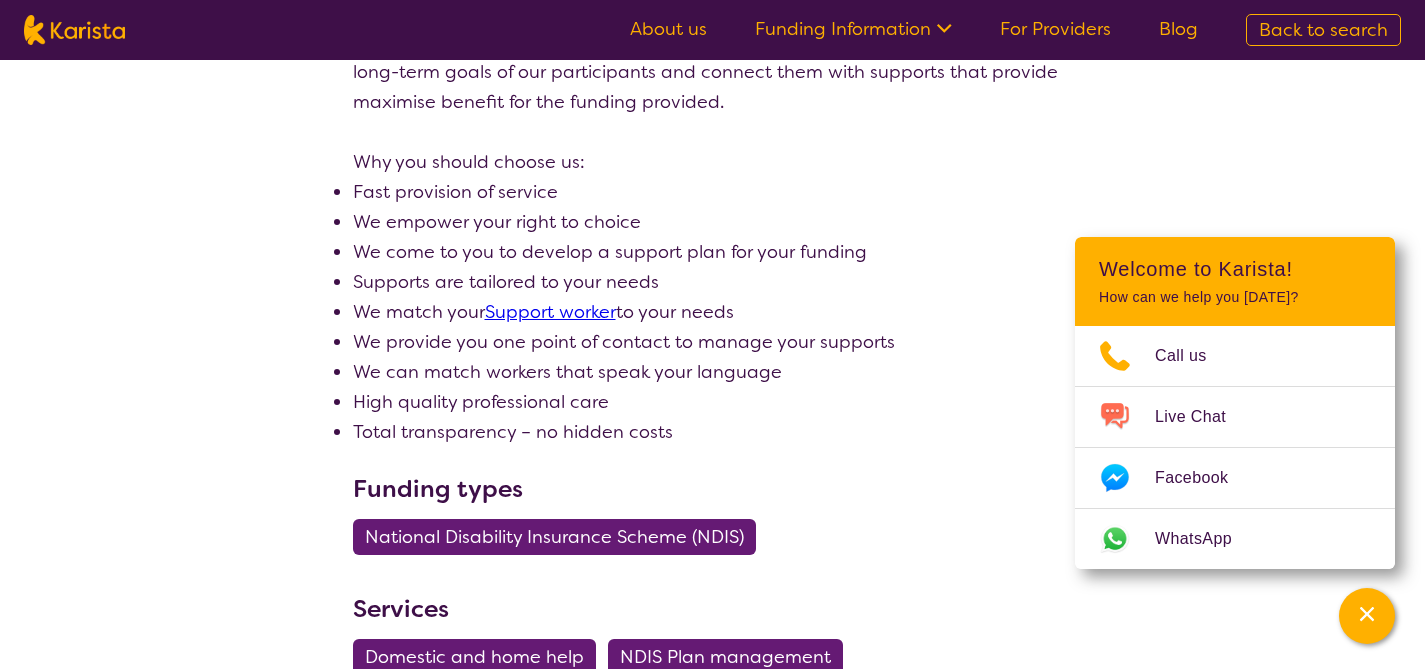 scroll, scrollTop: 549, scrollLeft: 0, axis: vertical 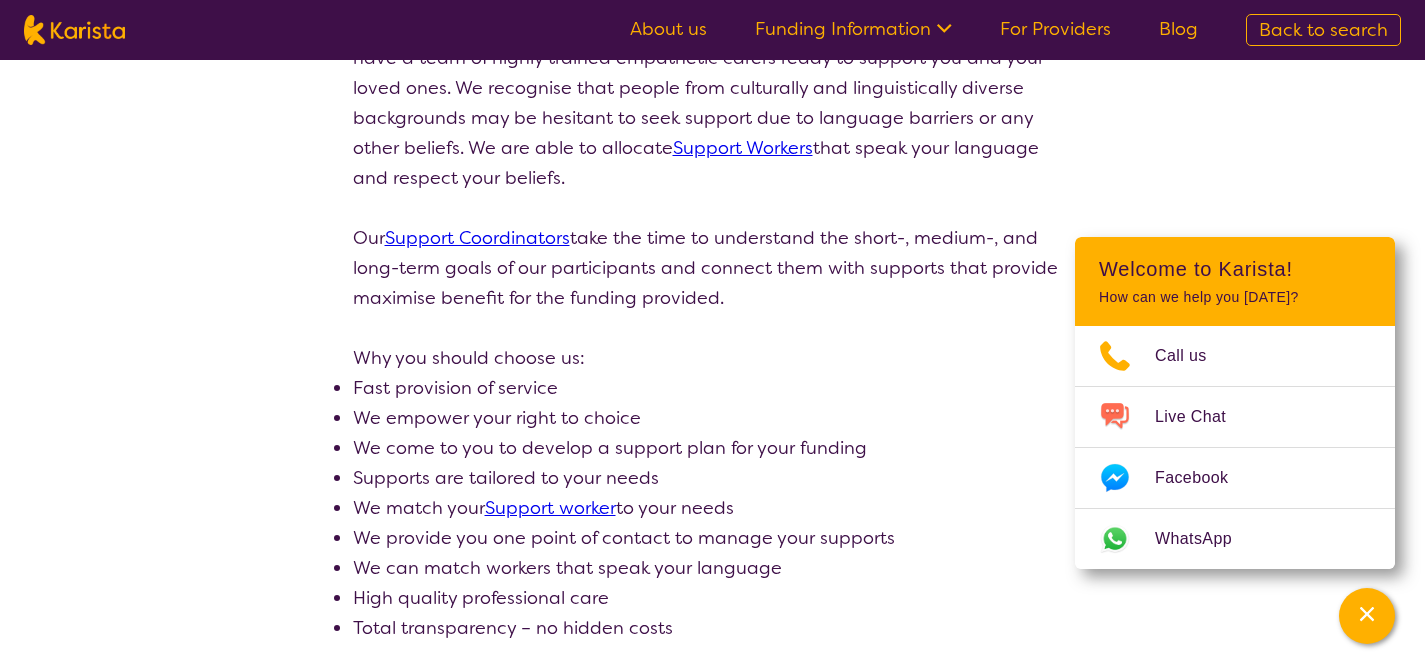 click on "Support Coordinators" at bounding box center (477, 238) 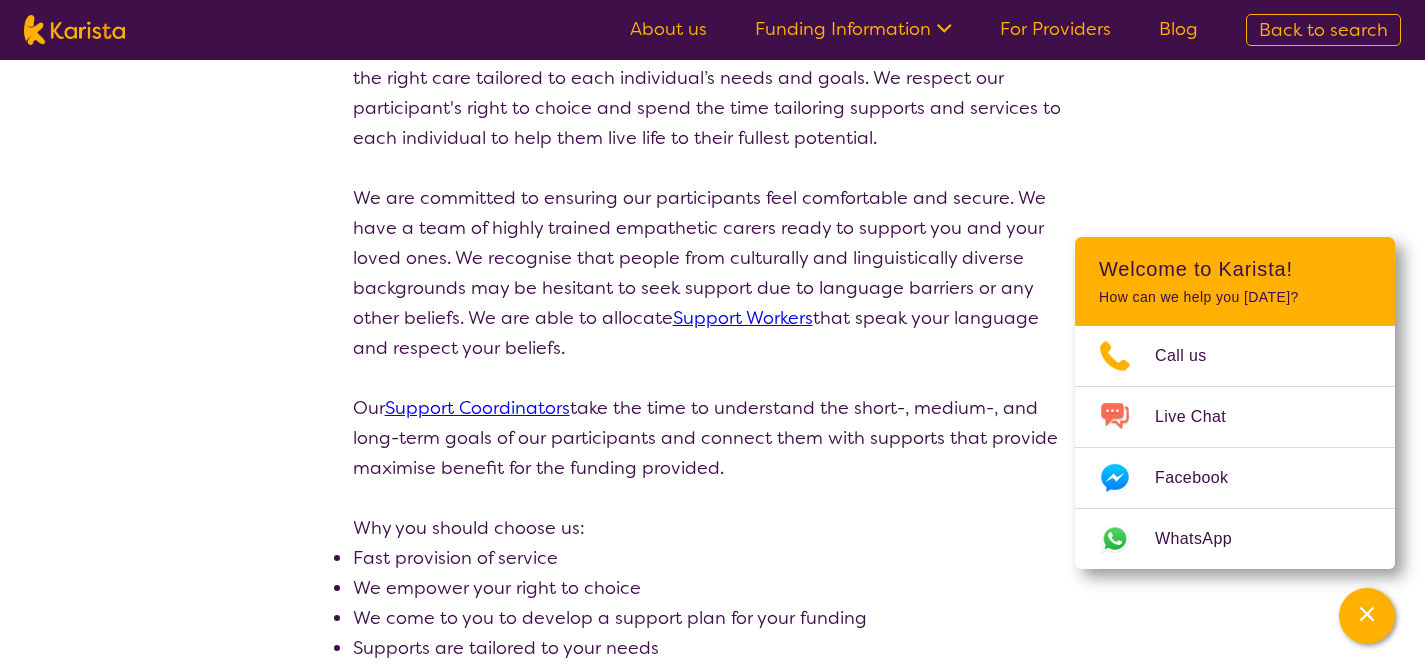 scroll, scrollTop: 0, scrollLeft: 0, axis: both 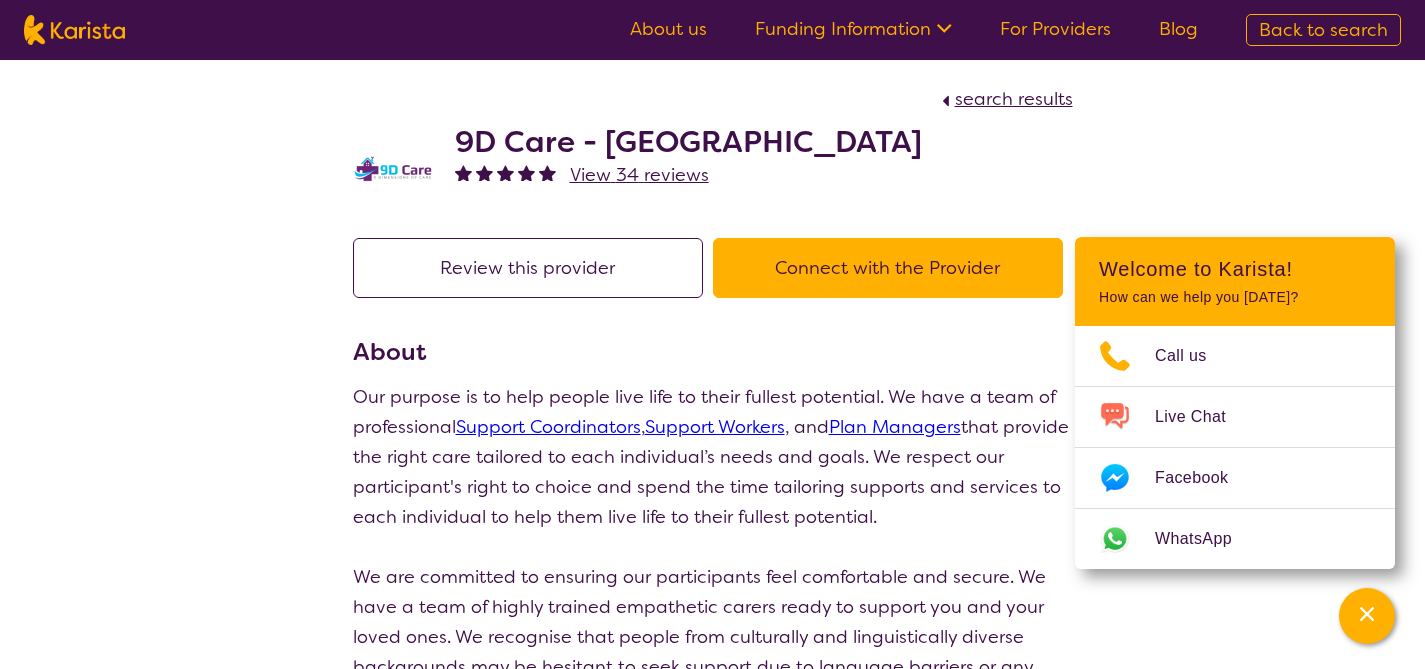 click on "Connect with the Provider" at bounding box center [888, 268] 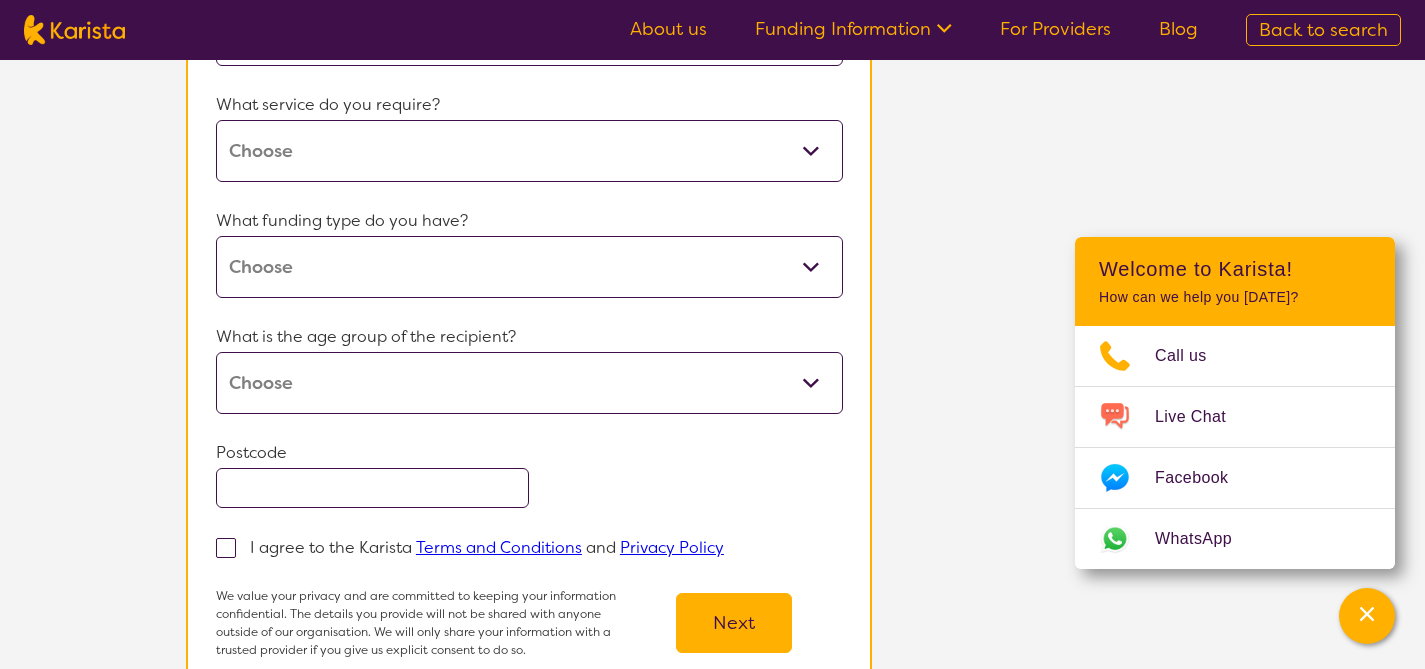scroll, scrollTop: 0, scrollLeft: 0, axis: both 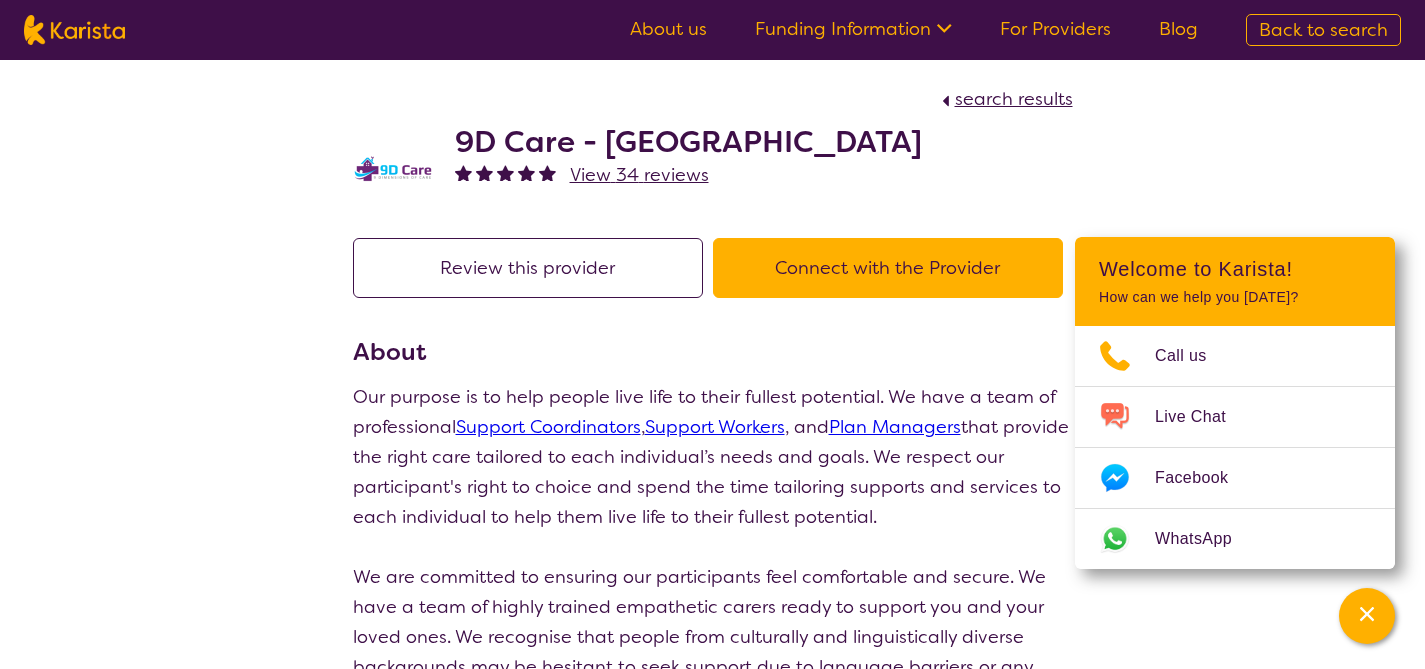 drag, startPoint x: 708, startPoint y: 469, endPoint x: 691, endPoint y: 458, distance: 20.248457 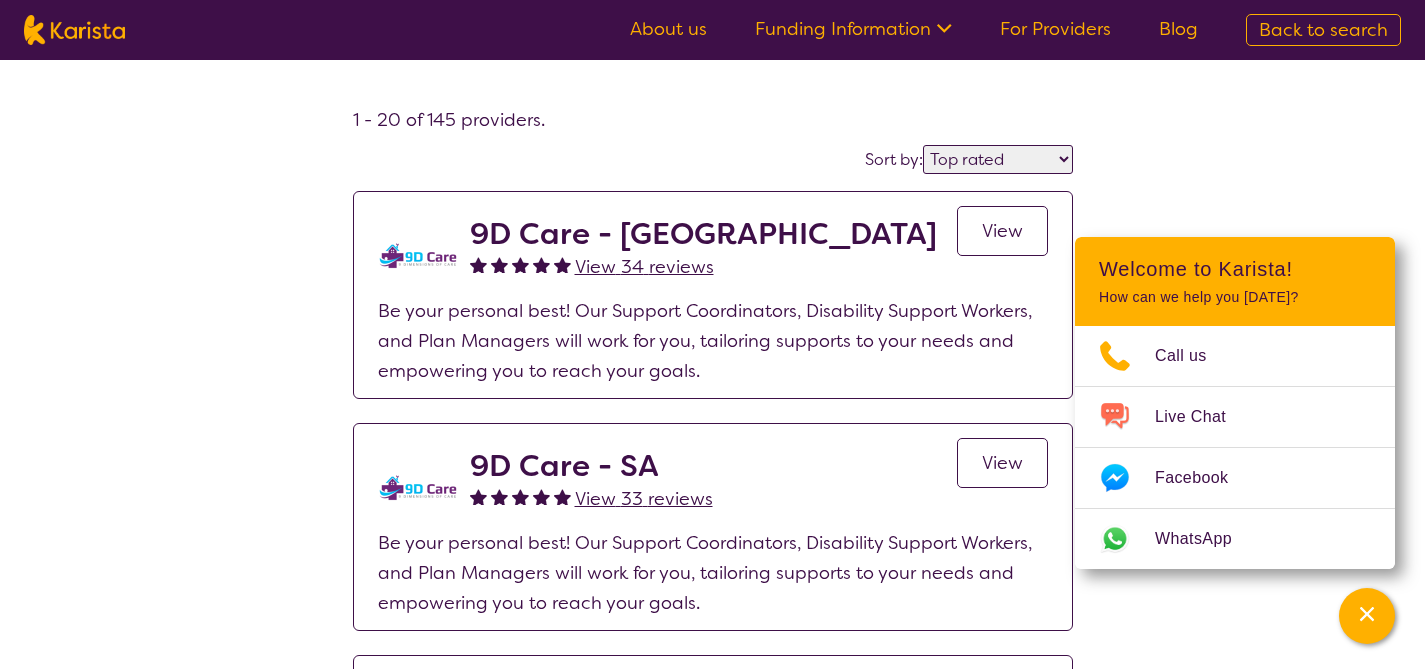 click on "Highly reviewed Top rated" at bounding box center (998, 159) 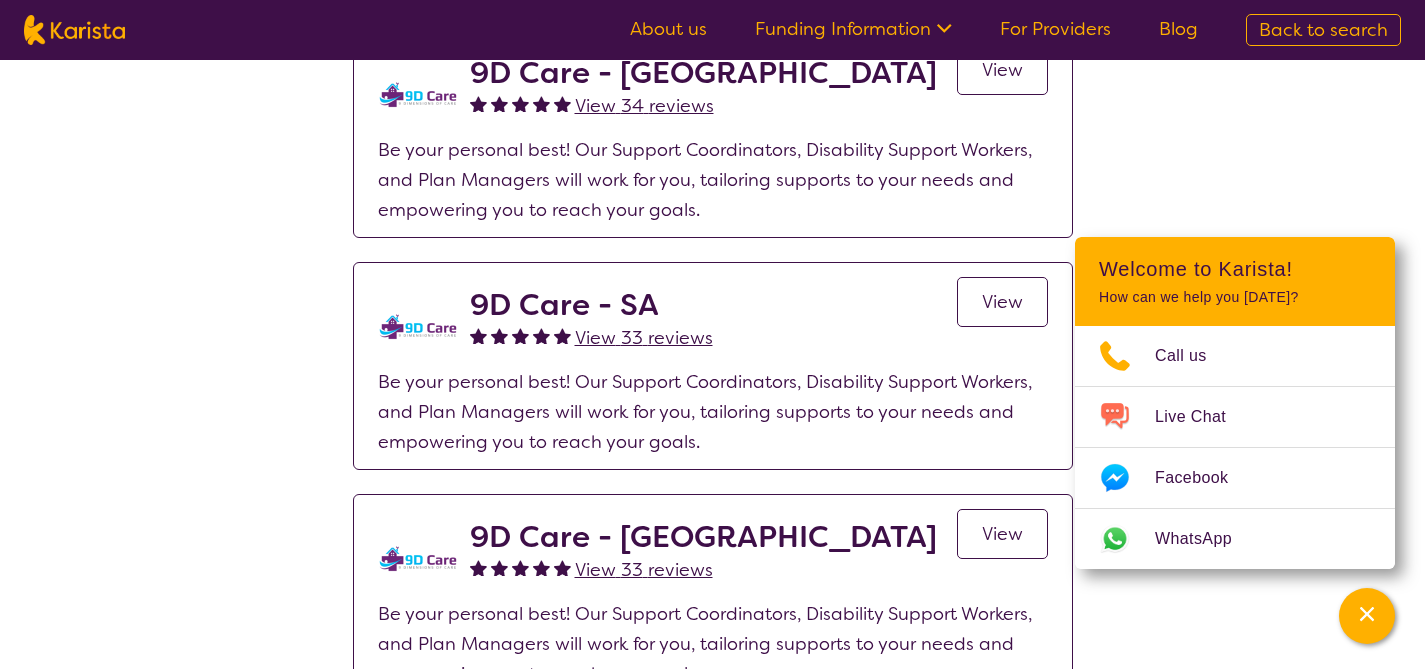 scroll, scrollTop: 0, scrollLeft: 0, axis: both 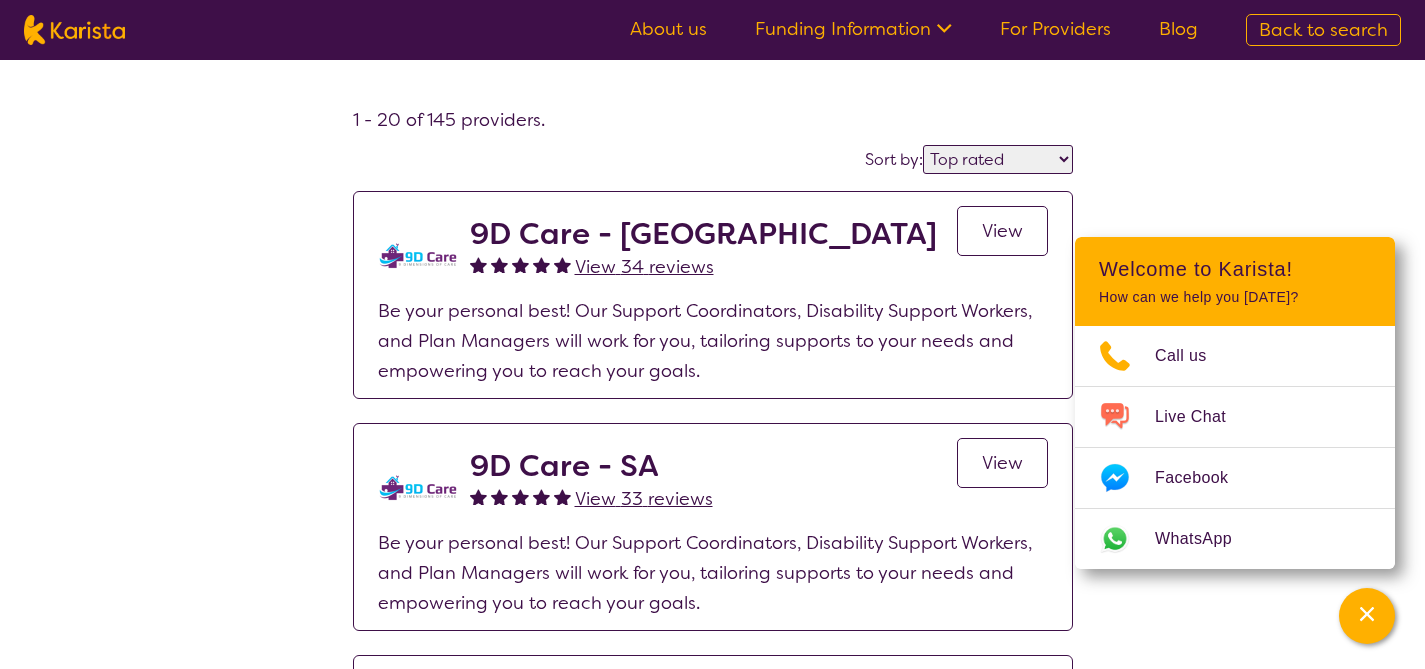 click on "1 - 20 of 145 providers . Sort by:  Highly reviewed Top rated 9D Care - VIC View   34   reviews View Be your personal best! Our Support Coordinators, Disability Support Workers, and Plan Managers will work for you, tailoring supports to your needs and empowering you to reach your goals. 9D Care - SA View   33   reviews View Be your personal best! Our Support Coordinators, Disability Support Workers, and Plan Managers will work for you, tailoring supports to your needs and empowering you to reach your goals. 9D Care - WA View   33   reviews View Be your personal best! Our Support Coordinators, Disability Support Workers, and Plan Managers will work for you, tailoring supports to your needs and empowering you to reach your goals. 9D Care - Queensland View   33   reviews View Be your personal best! Our Support Coordinators and Plan Managers will work for you, tailoring supports to your needs and empowering you to reach your goals. This Ability Care View   27   reviews View Lumi Support Coordination View   22" at bounding box center (712, 2475) 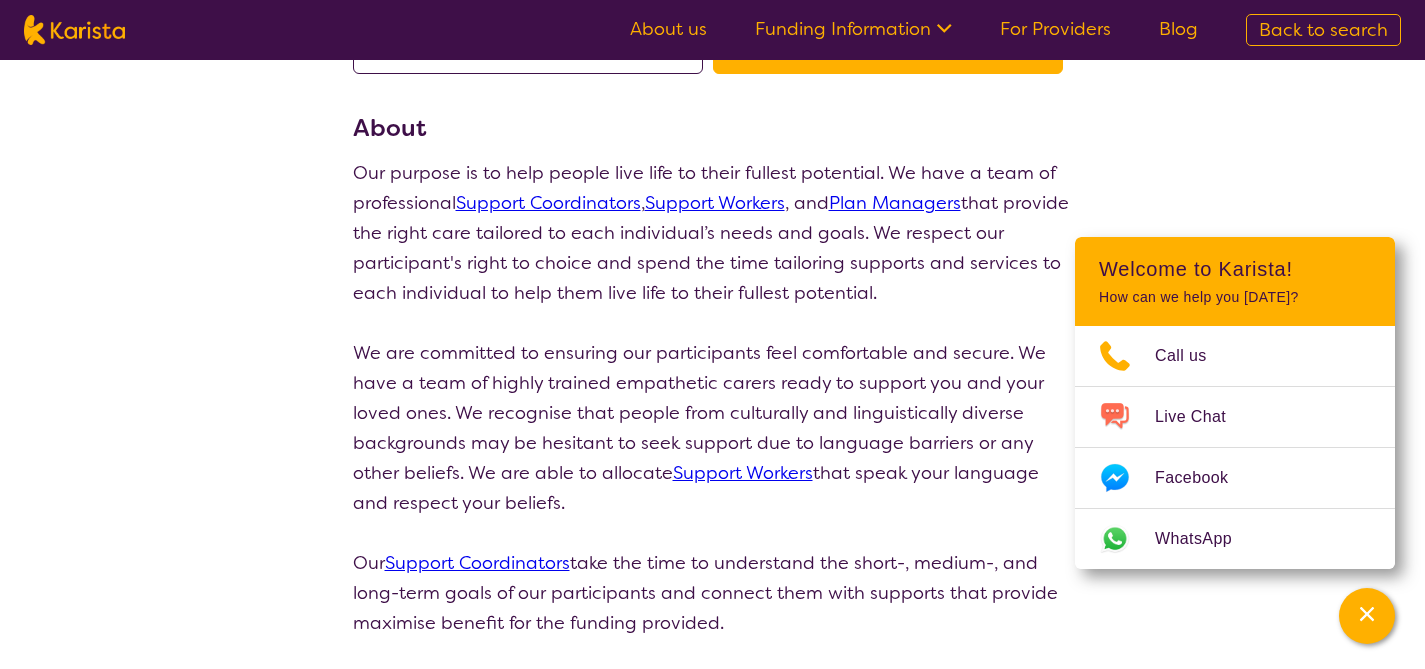scroll, scrollTop: 0, scrollLeft: 0, axis: both 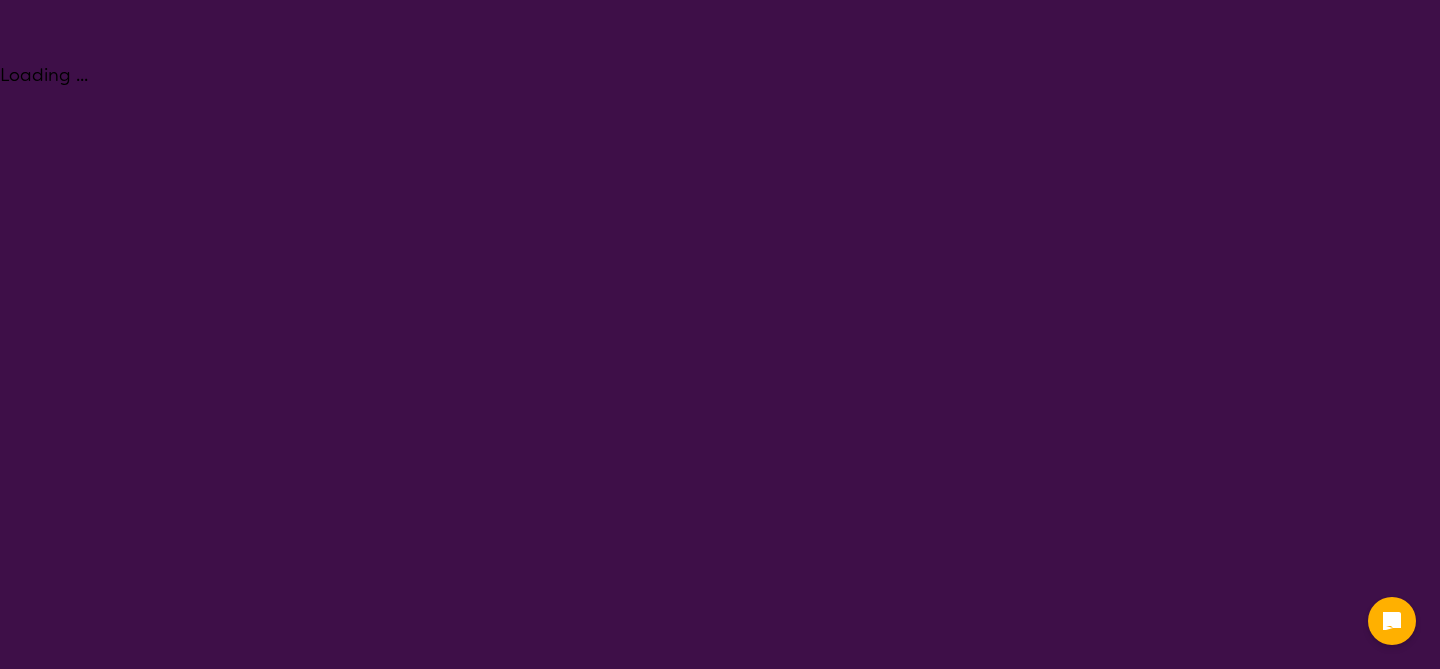 select on "NDIS Support Coordination" 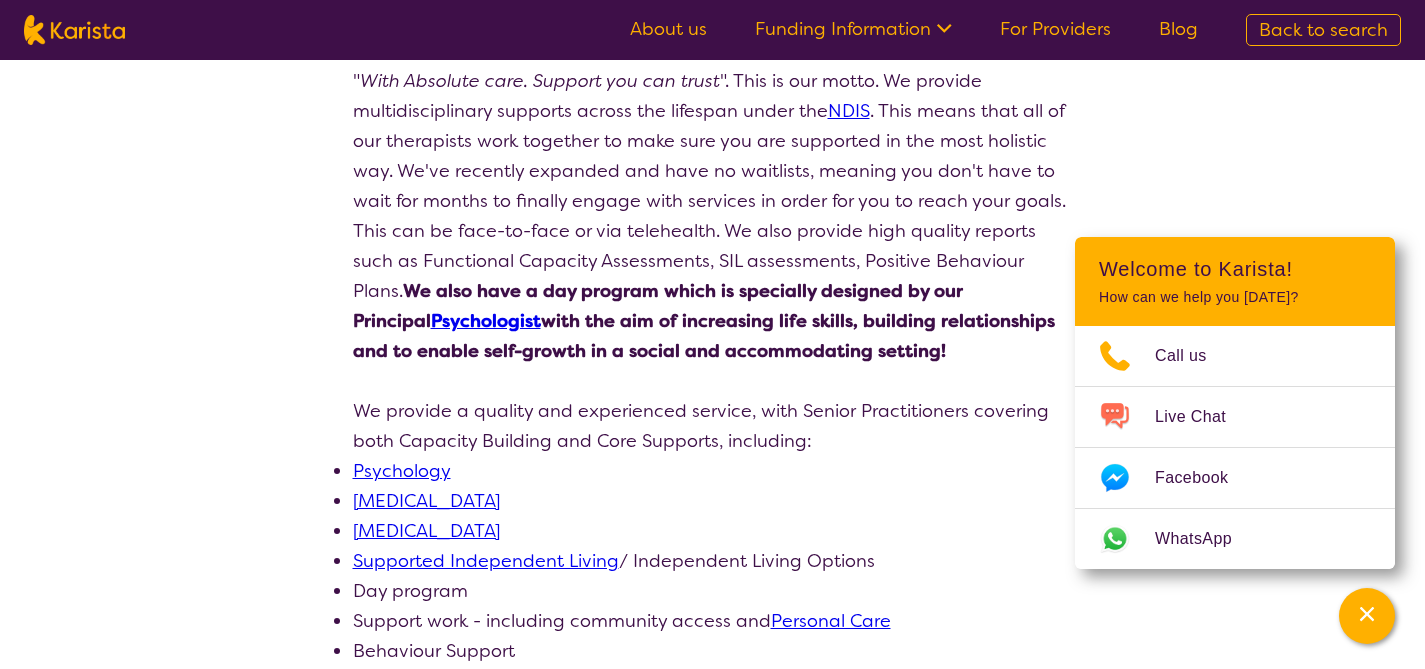 scroll, scrollTop: 0, scrollLeft: 0, axis: both 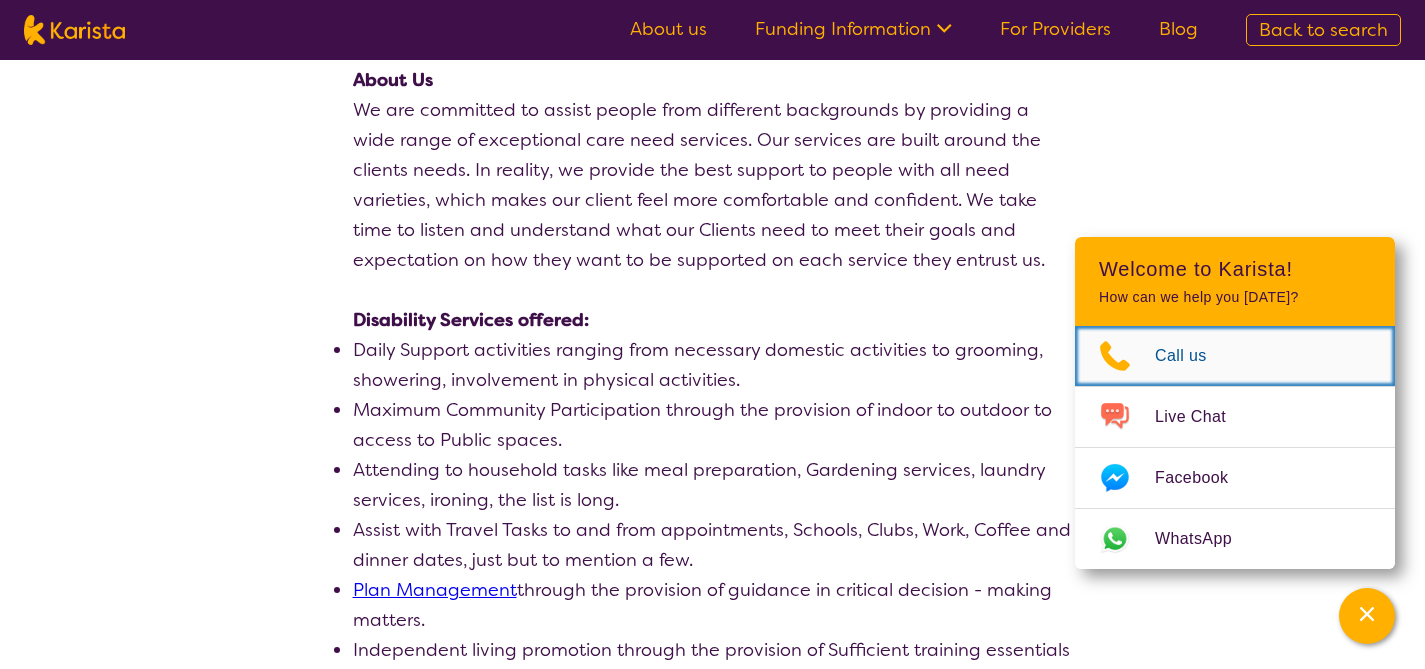 click on "Call us" at bounding box center [1193, 356] 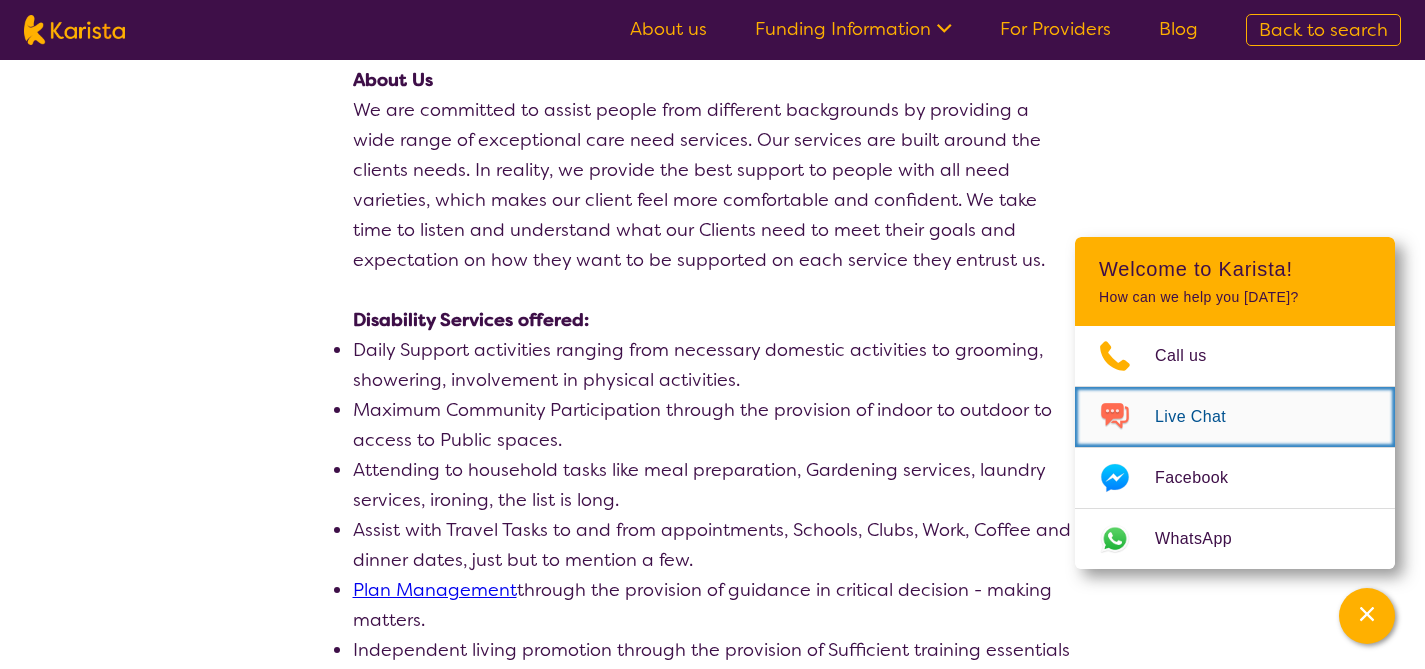 click on "Live Chat" at bounding box center [1235, 417] 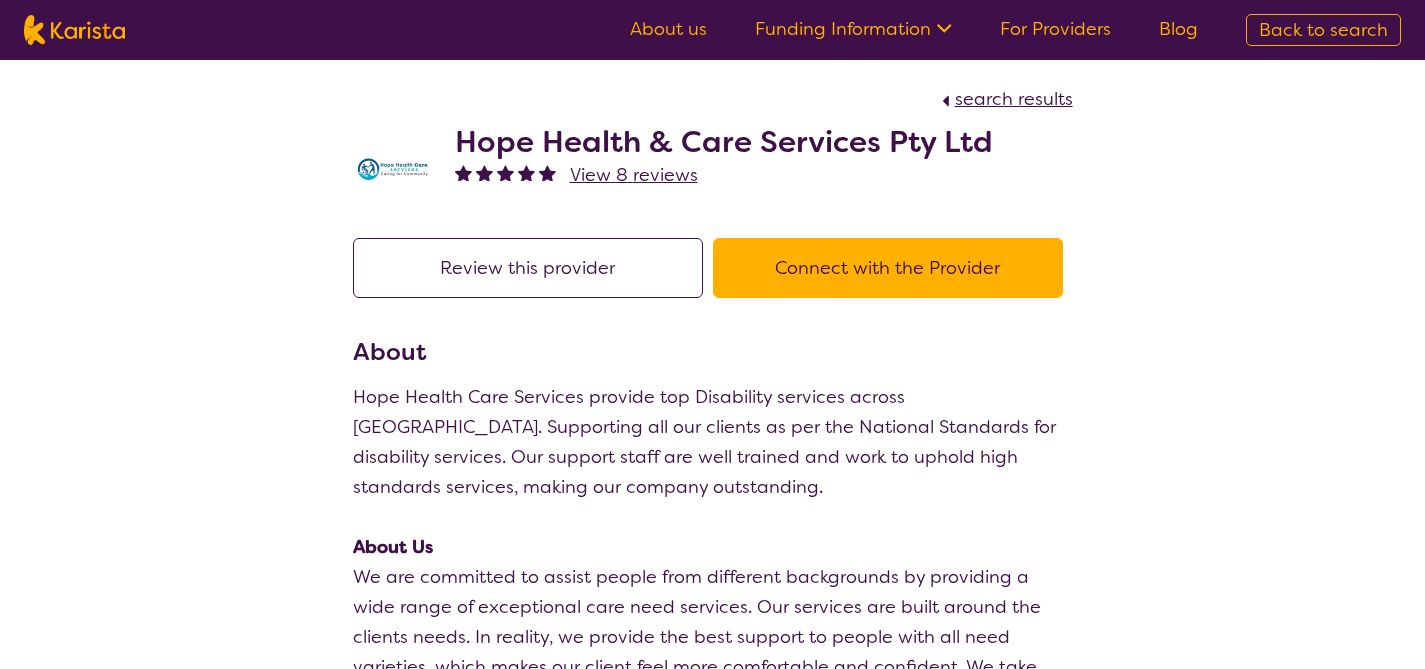 scroll, scrollTop: 156, scrollLeft: 0, axis: vertical 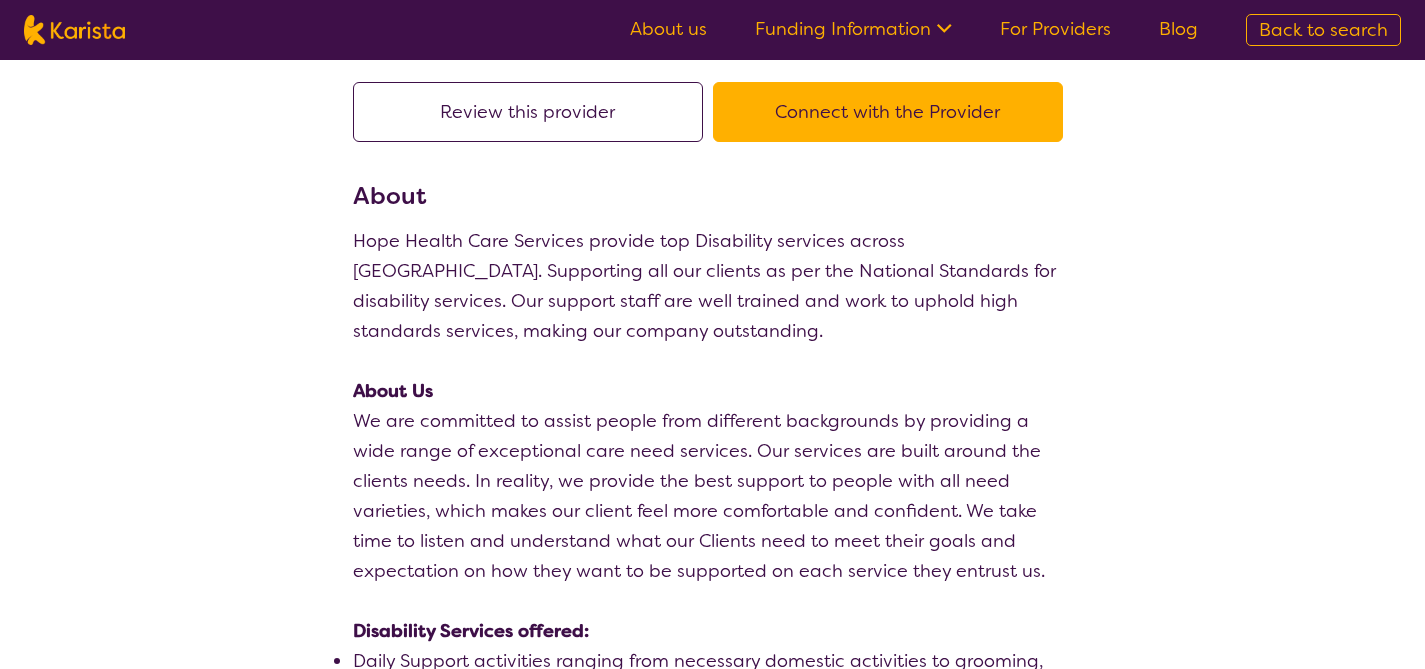 click at bounding box center (74, 30) 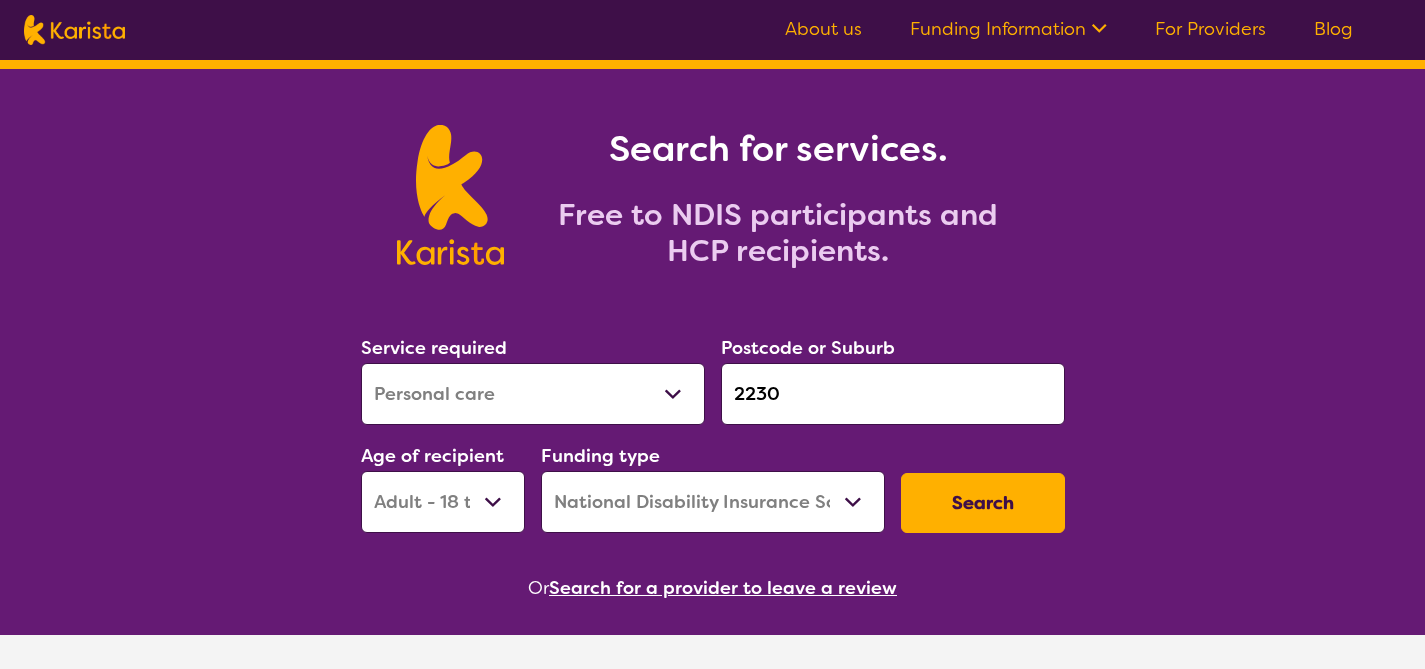 scroll, scrollTop: 0, scrollLeft: 0, axis: both 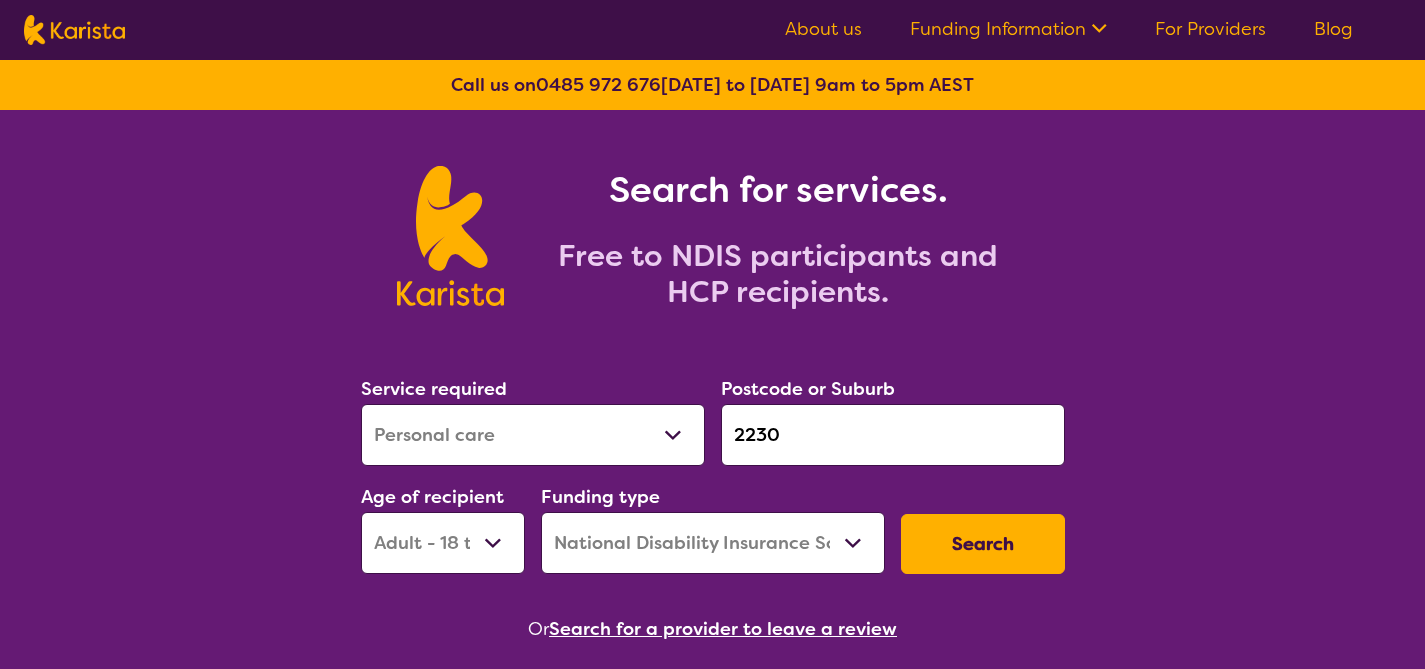 click on "Funding Information" at bounding box center (1008, 29) 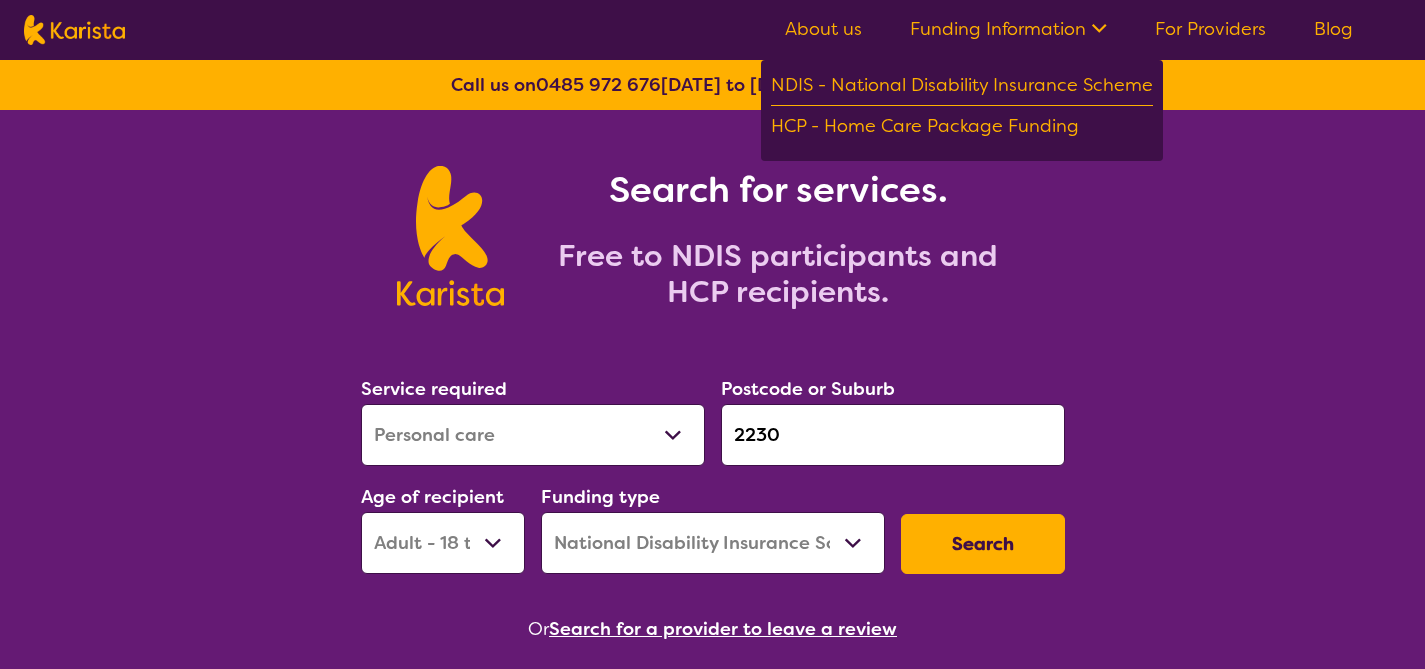 click on "Search" at bounding box center (983, 544) 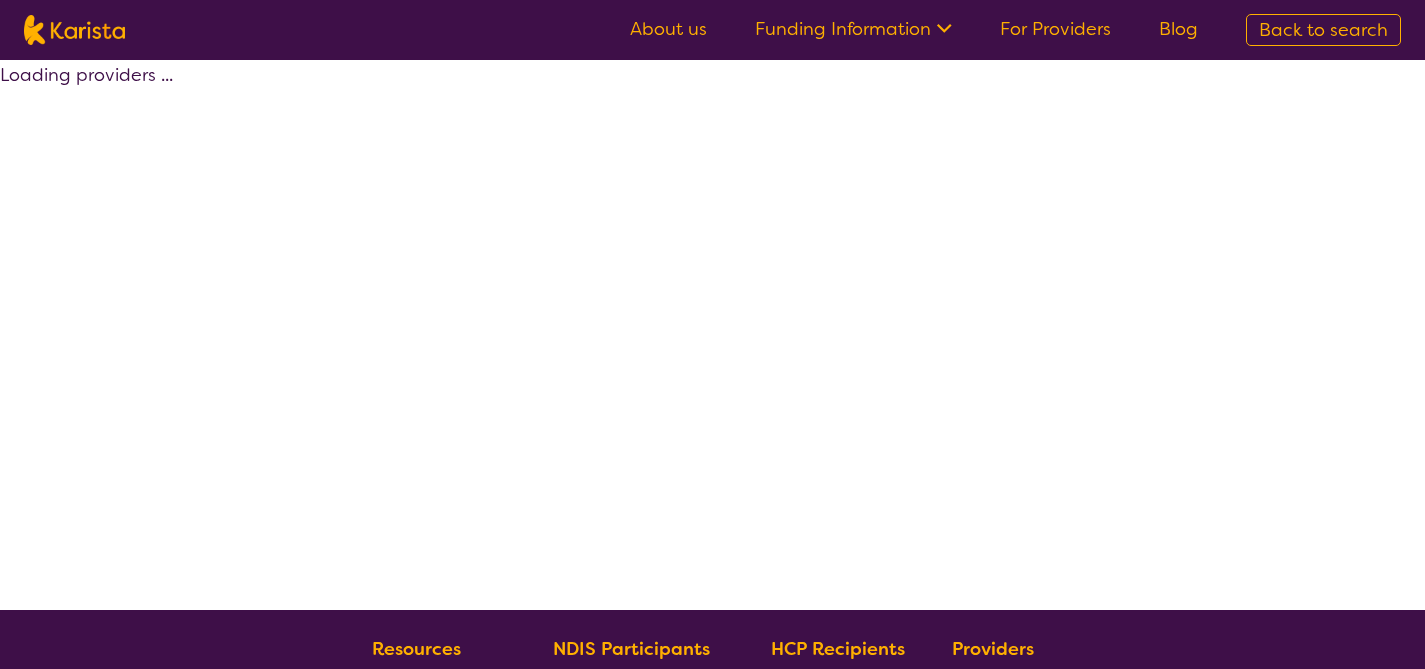 select on "by_score" 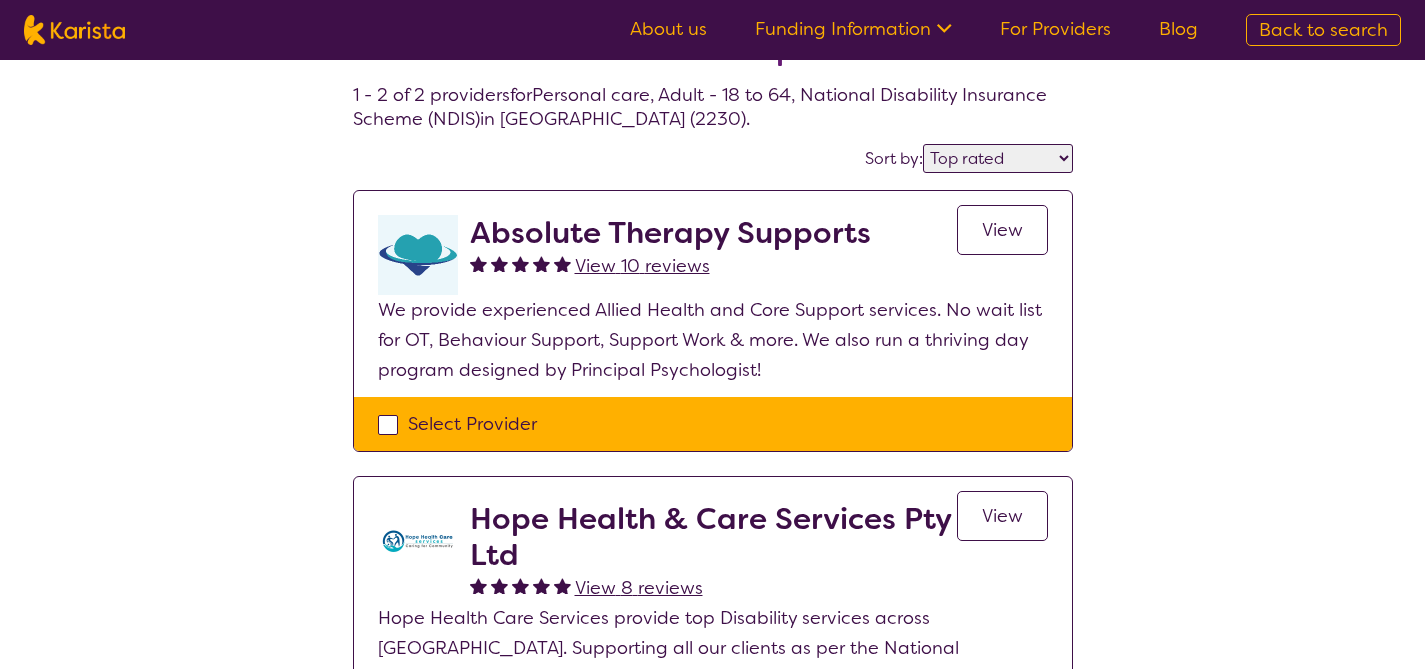 scroll, scrollTop: 0, scrollLeft: 0, axis: both 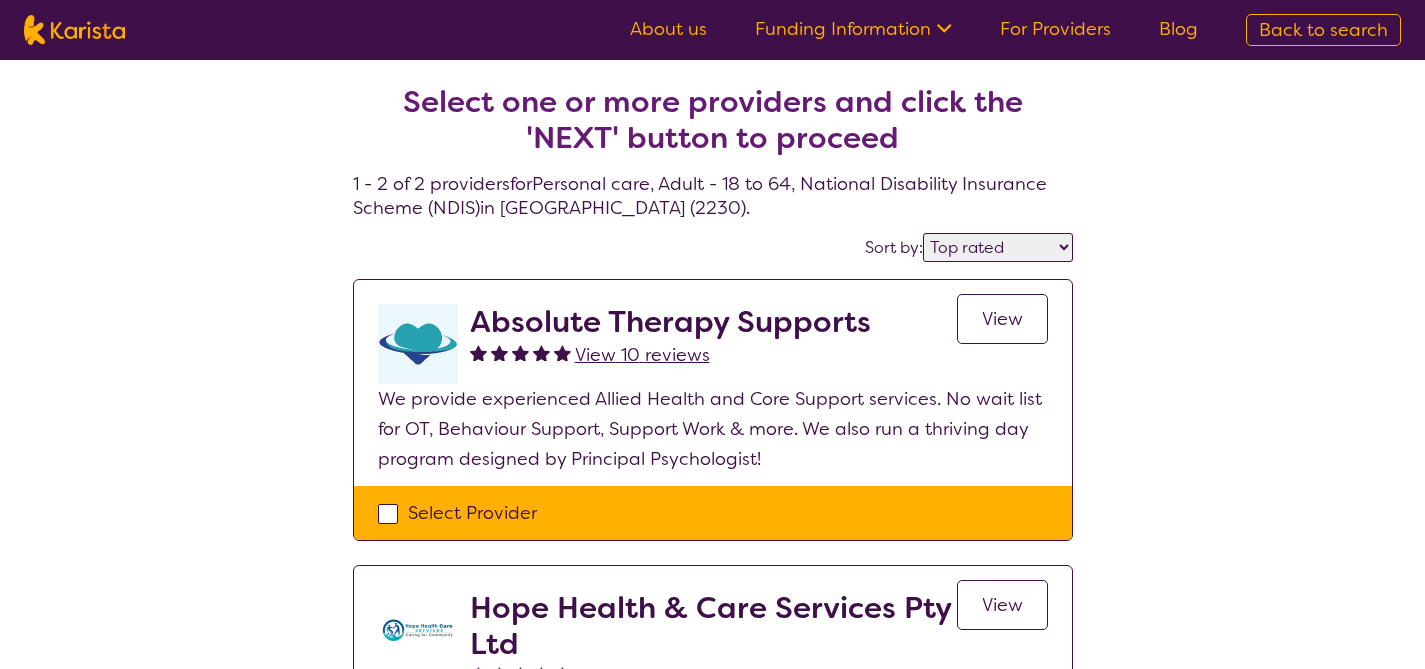 click on "View" at bounding box center (1002, 319) 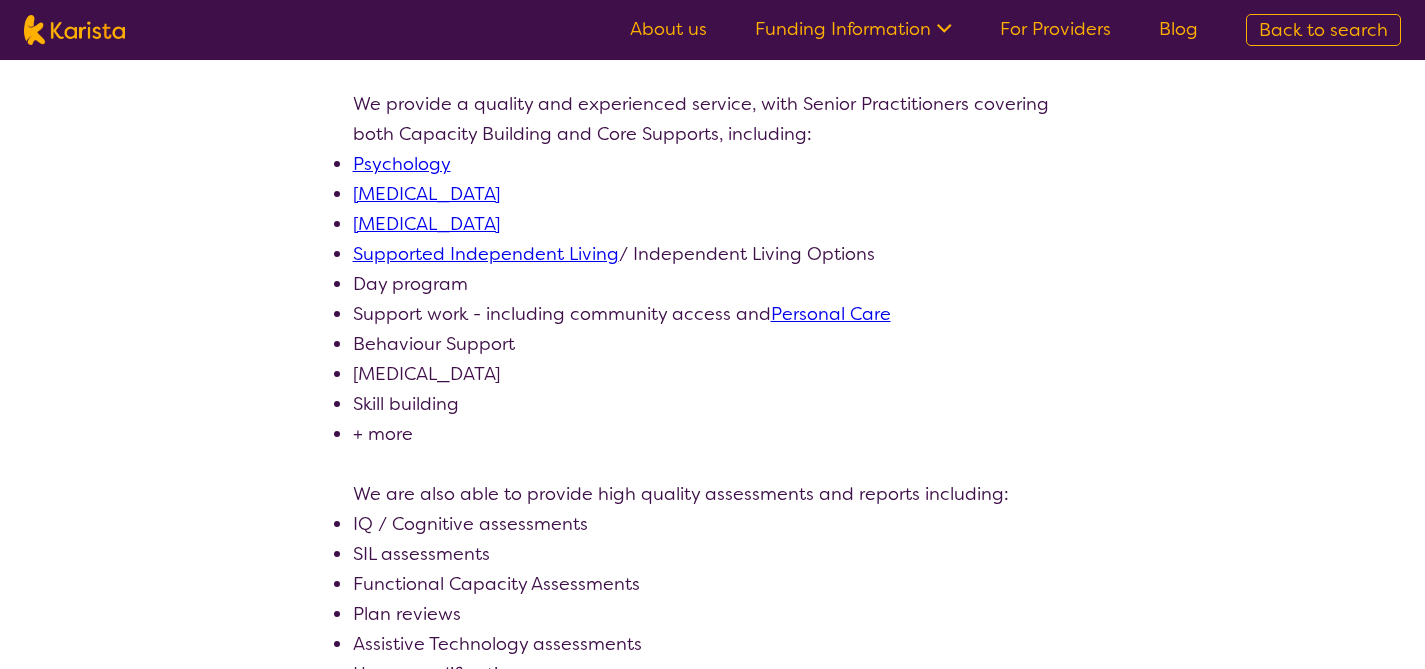 scroll, scrollTop: 0, scrollLeft: 0, axis: both 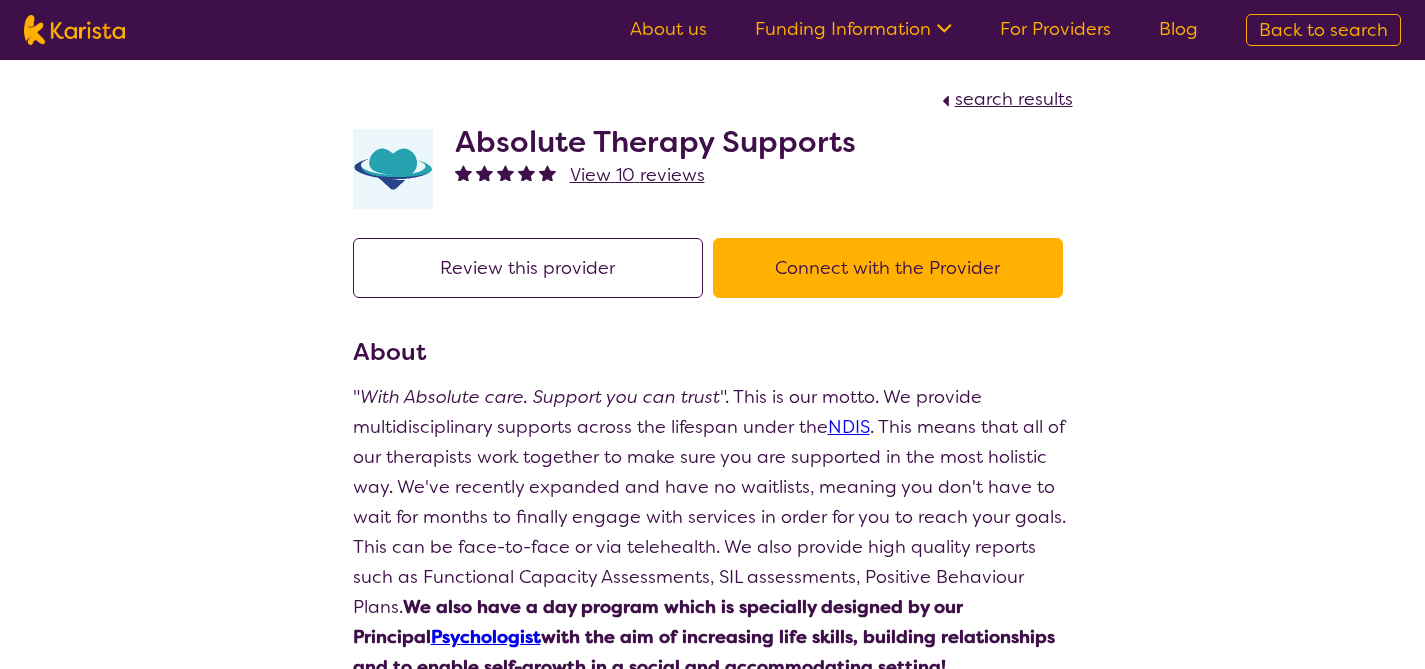 click on "For Providers" at bounding box center (1055, 29) 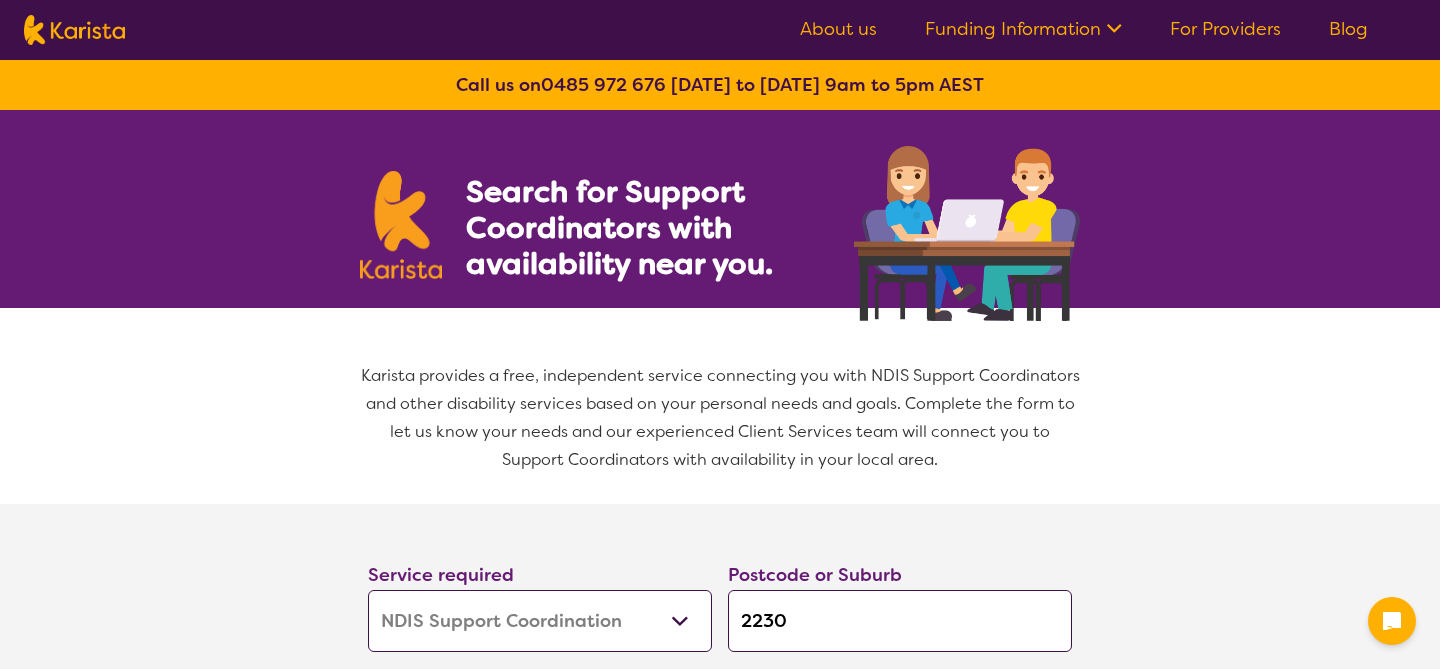select on "NDIS Support Coordination" 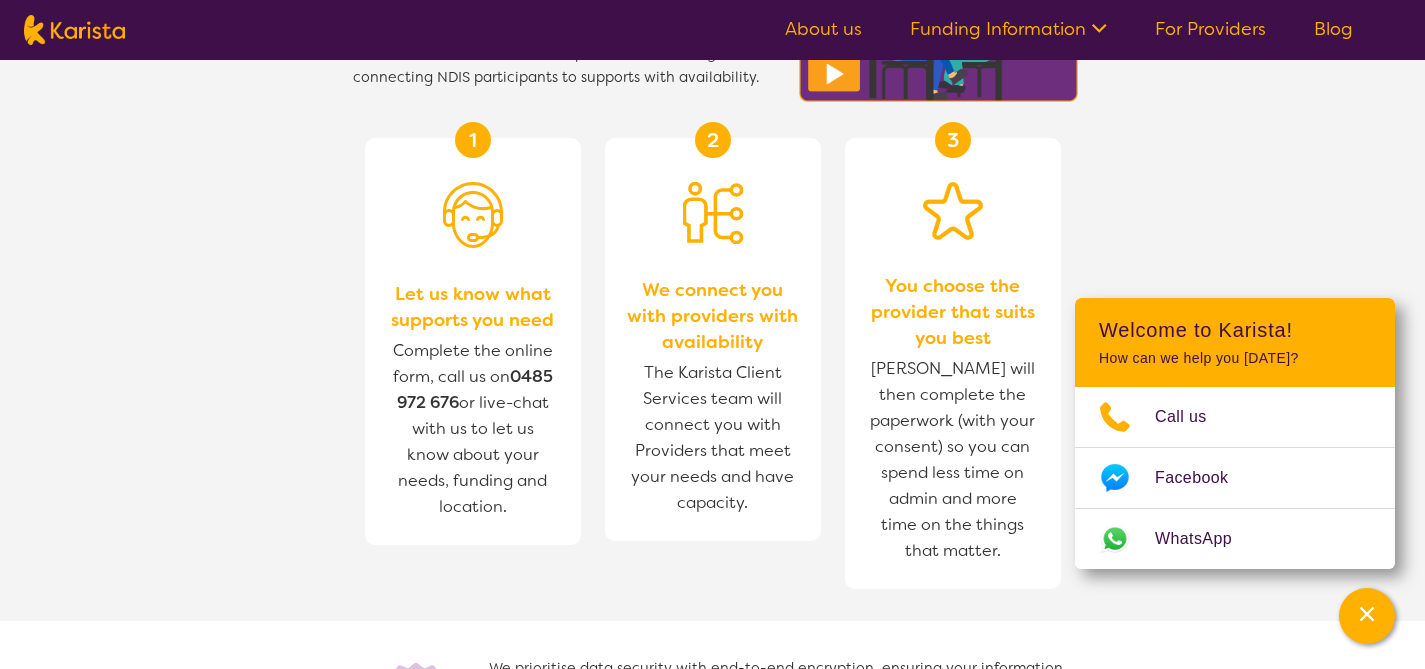scroll, scrollTop: 2624, scrollLeft: 0, axis: vertical 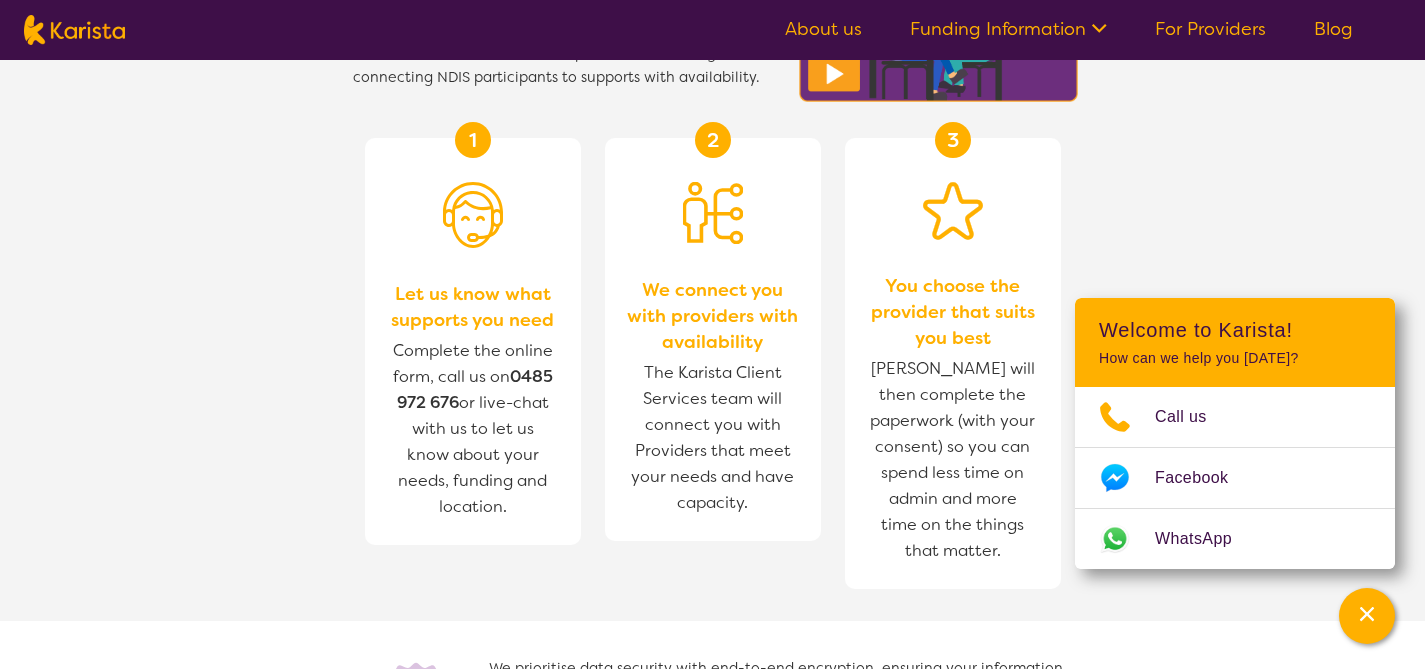click on "[PERSON_NAME] will then complete the paperwork (with your consent) so you can spend less time on admin and more time on the things that matter." at bounding box center [953, 460] 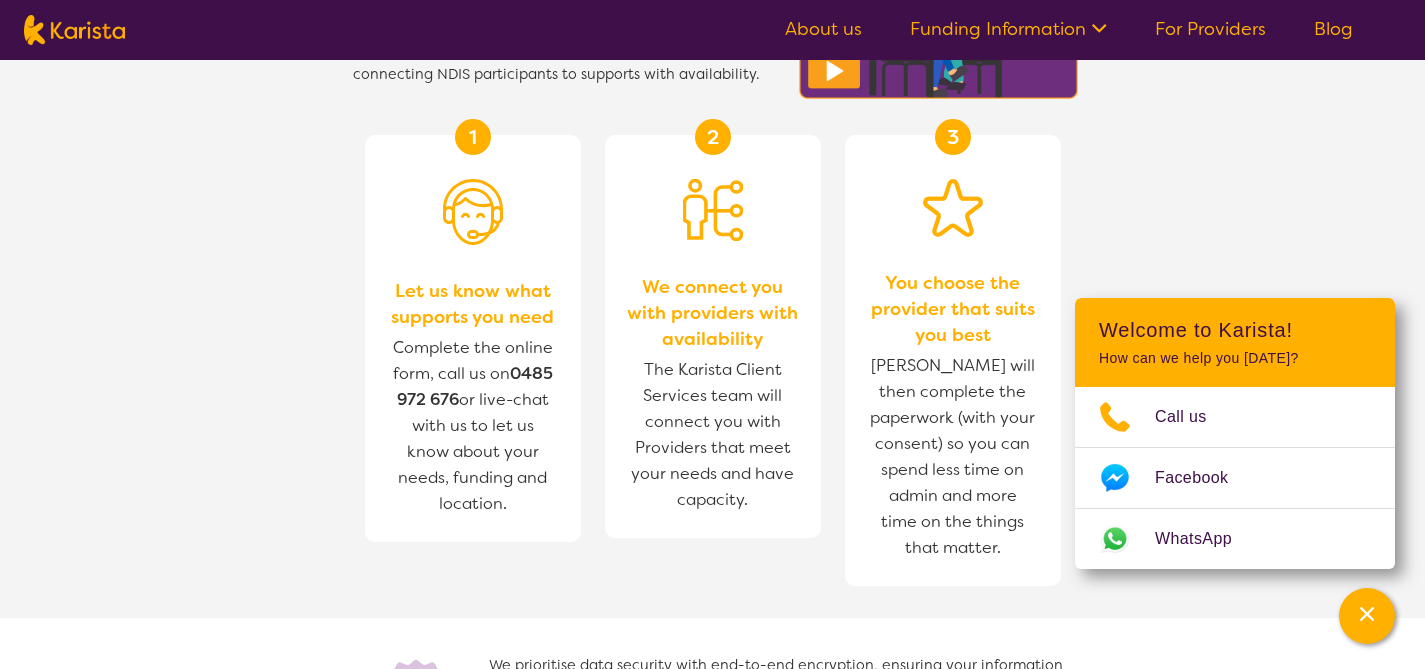 scroll, scrollTop: 2631, scrollLeft: 0, axis: vertical 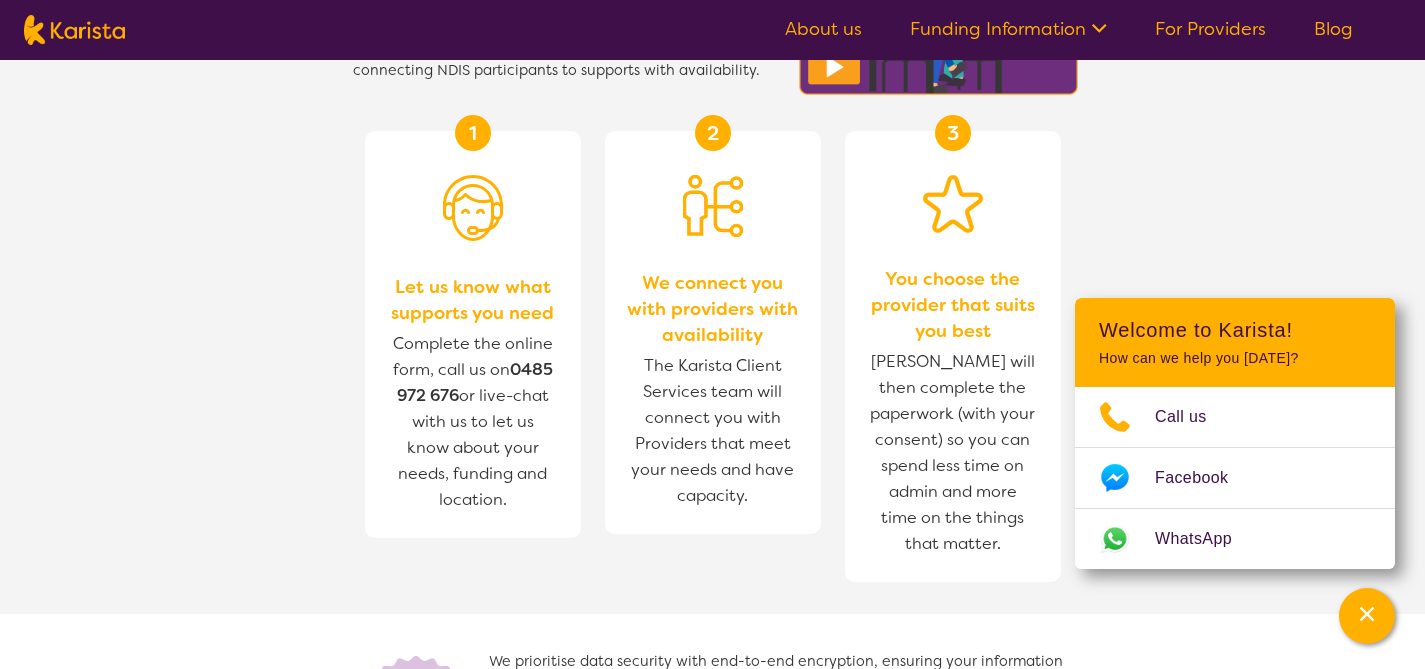 click on "[PERSON_NAME] will then complete the paperwork (with your consent) so you can spend less time on admin and more time on the things that matter." at bounding box center (953, 453) 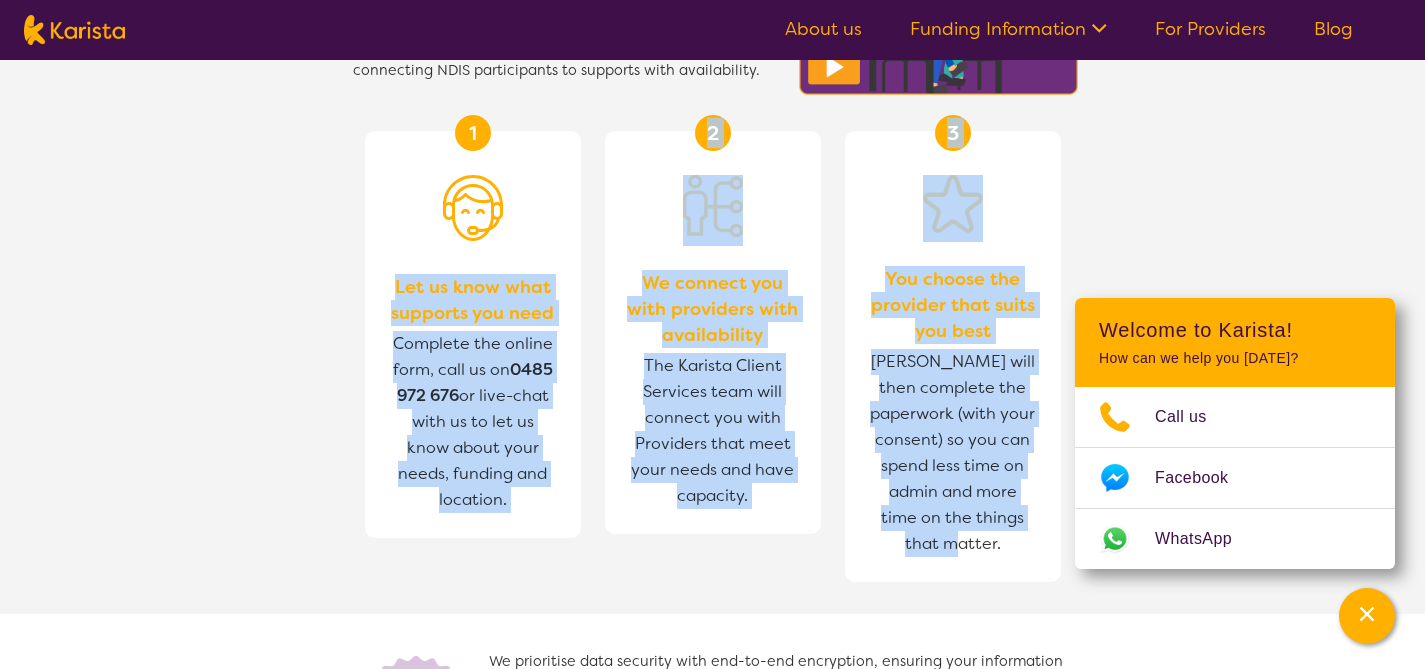 drag, startPoint x: 396, startPoint y: 289, endPoint x: 1003, endPoint y: 551, distance: 661.13007 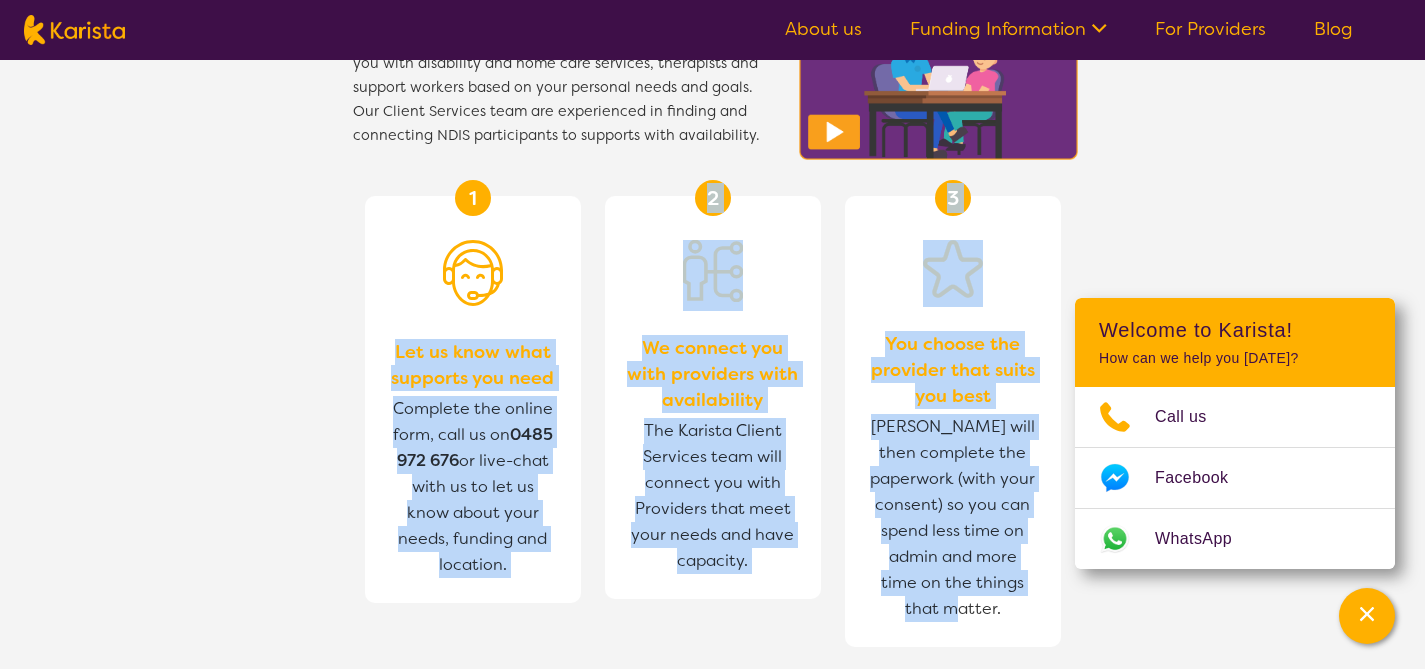 scroll, scrollTop: 2455, scrollLeft: 0, axis: vertical 